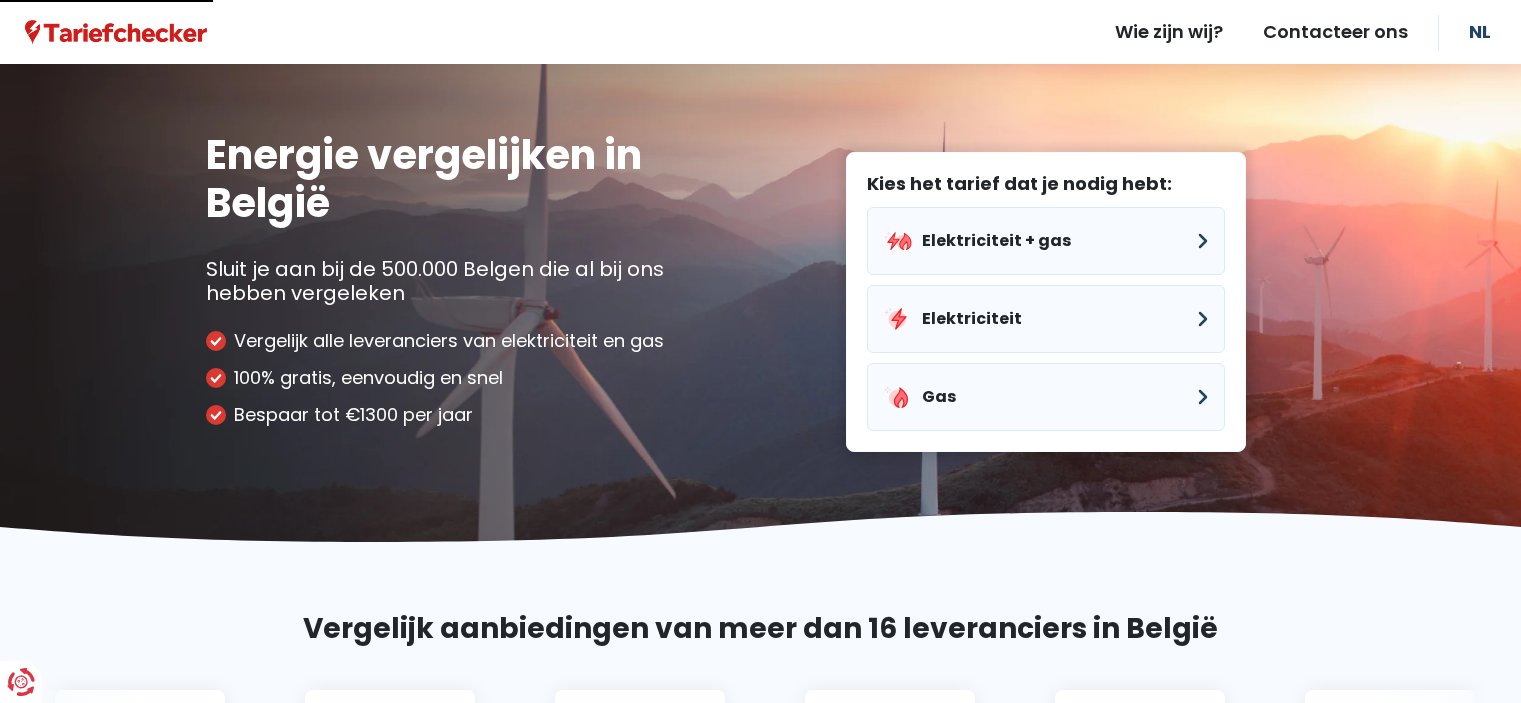 scroll, scrollTop: 0, scrollLeft: 0, axis: both 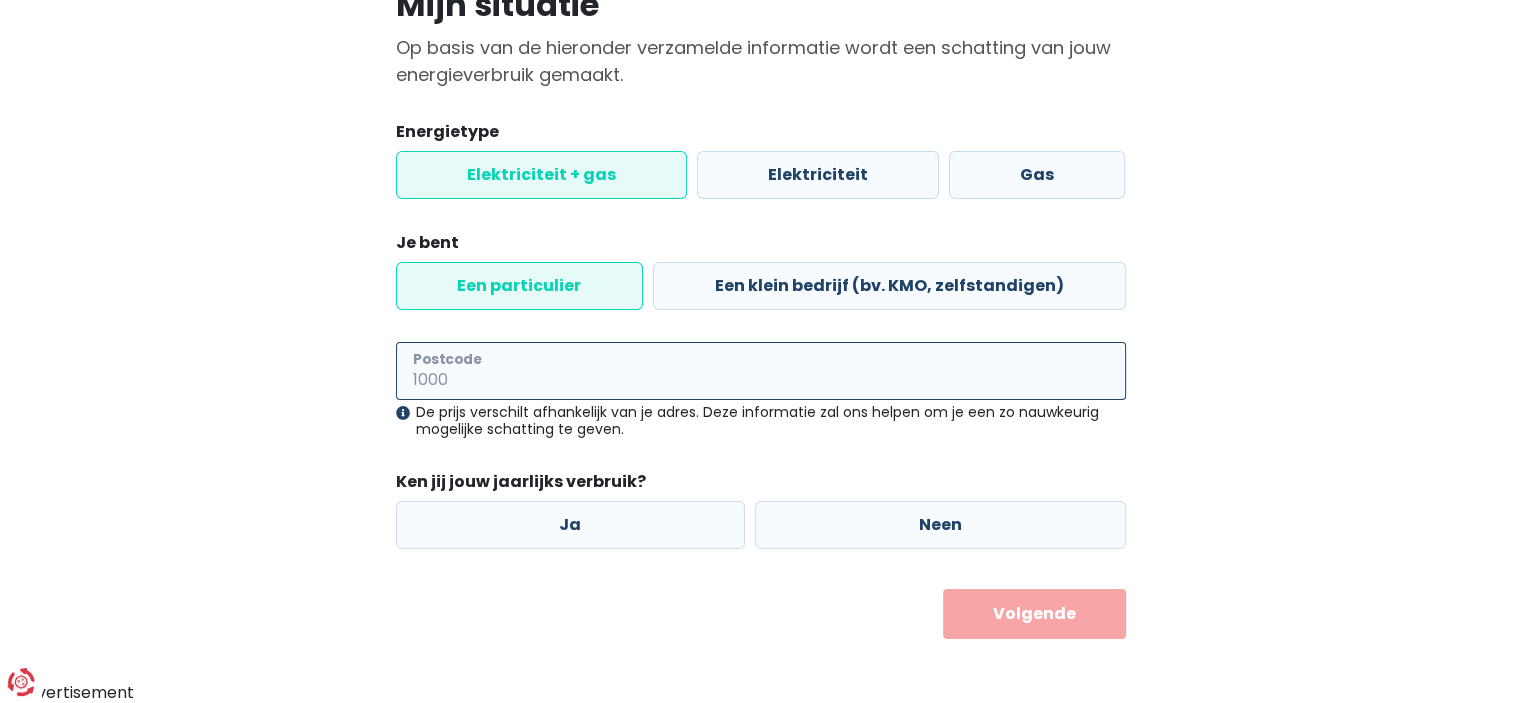 click on "Postcode" at bounding box center (761, 371) 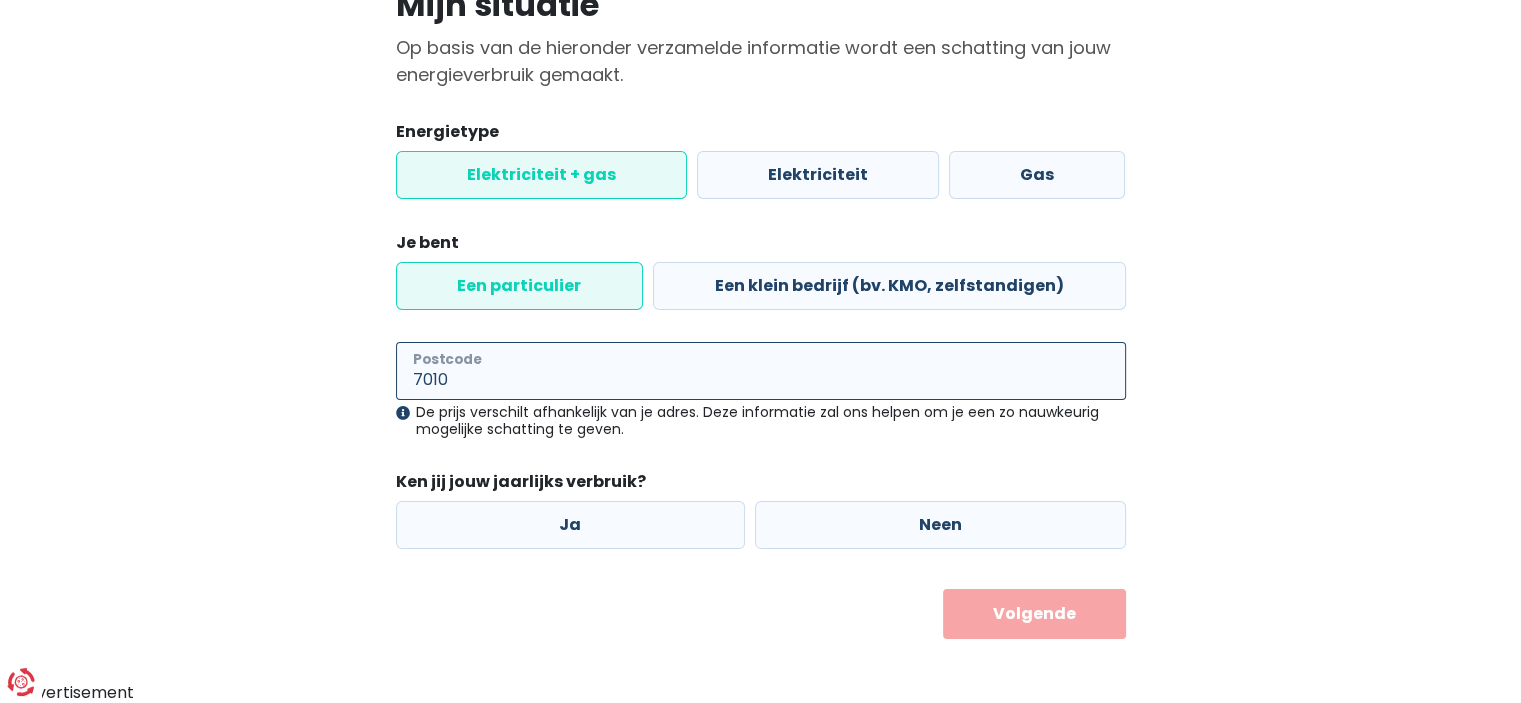 type on "7010" 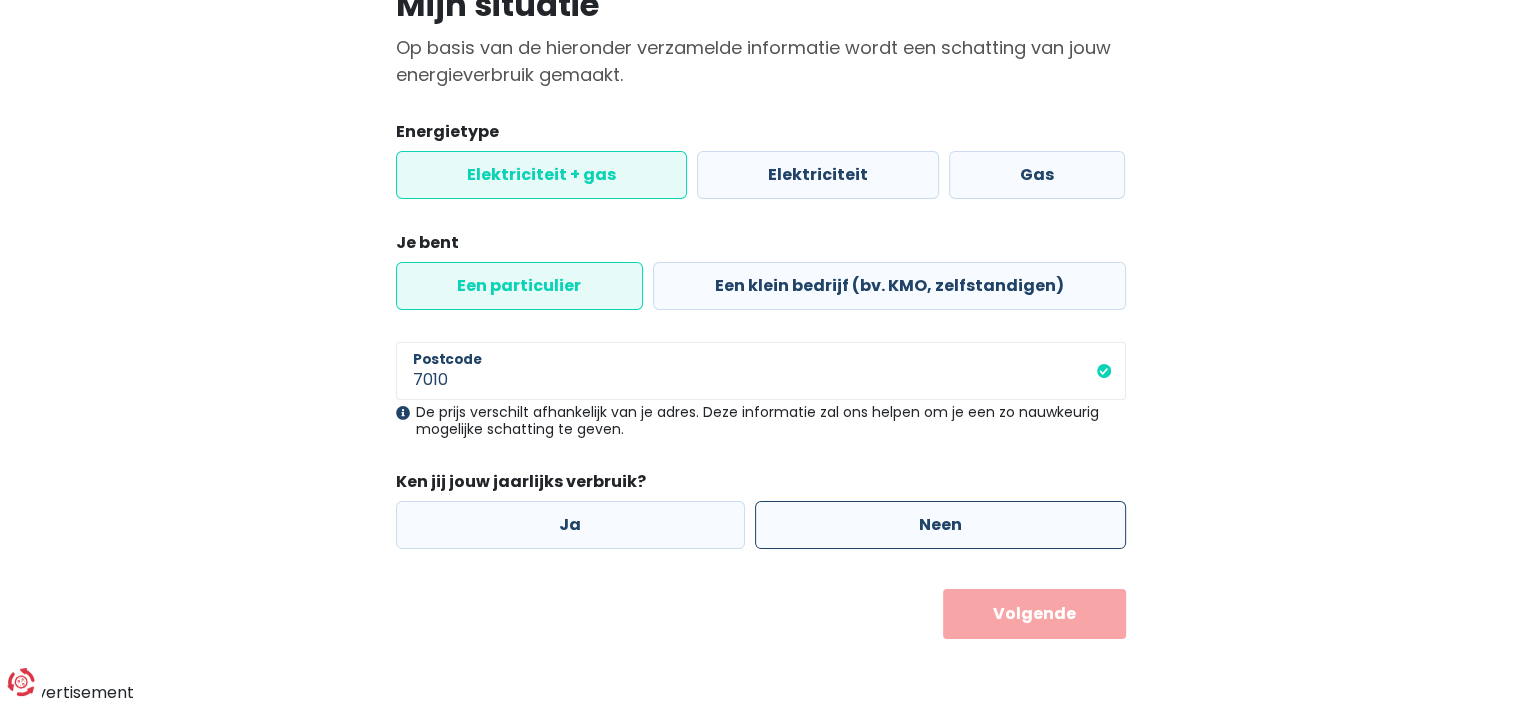 click on "Neen" at bounding box center (940, 525) 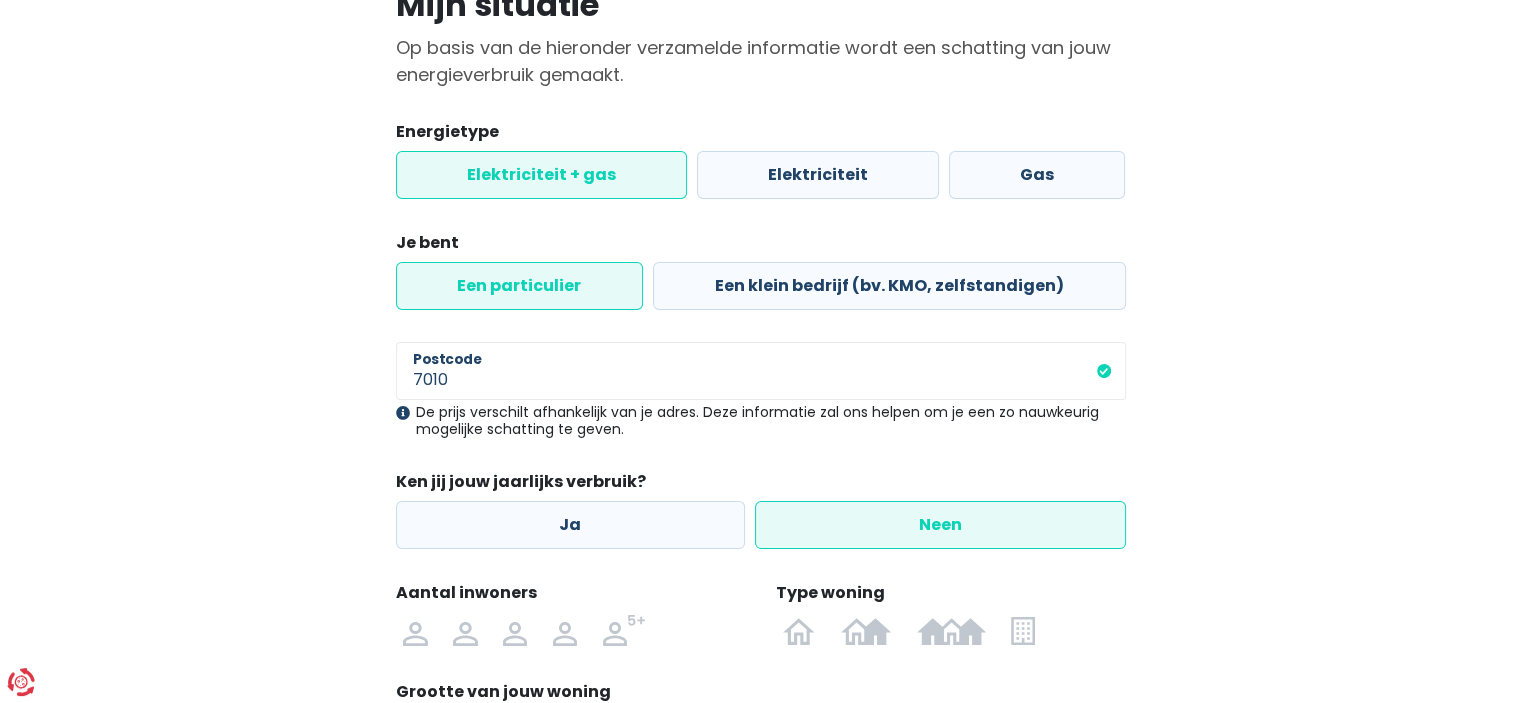 scroll, scrollTop: 389, scrollLeft: 0, axis: vertical 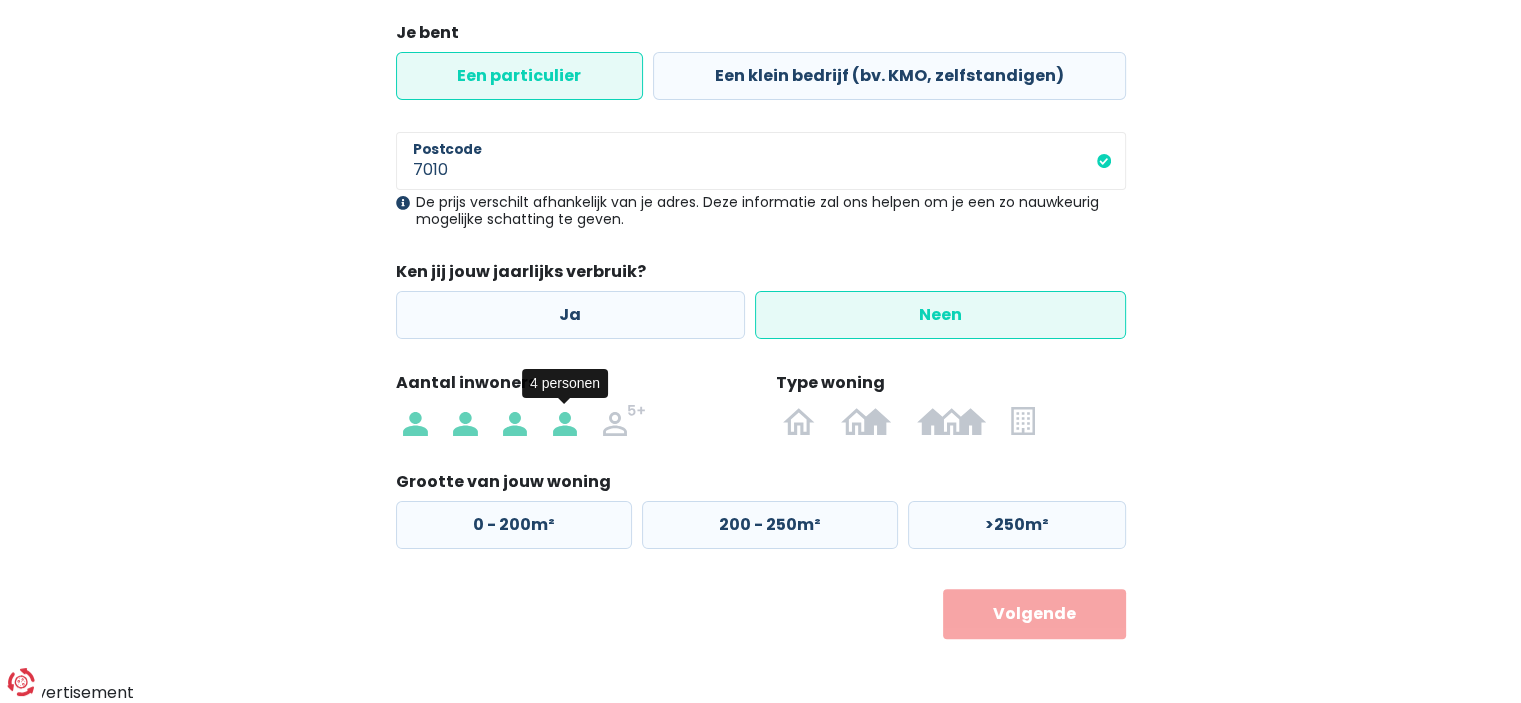 click at bounding box center [565, 420] 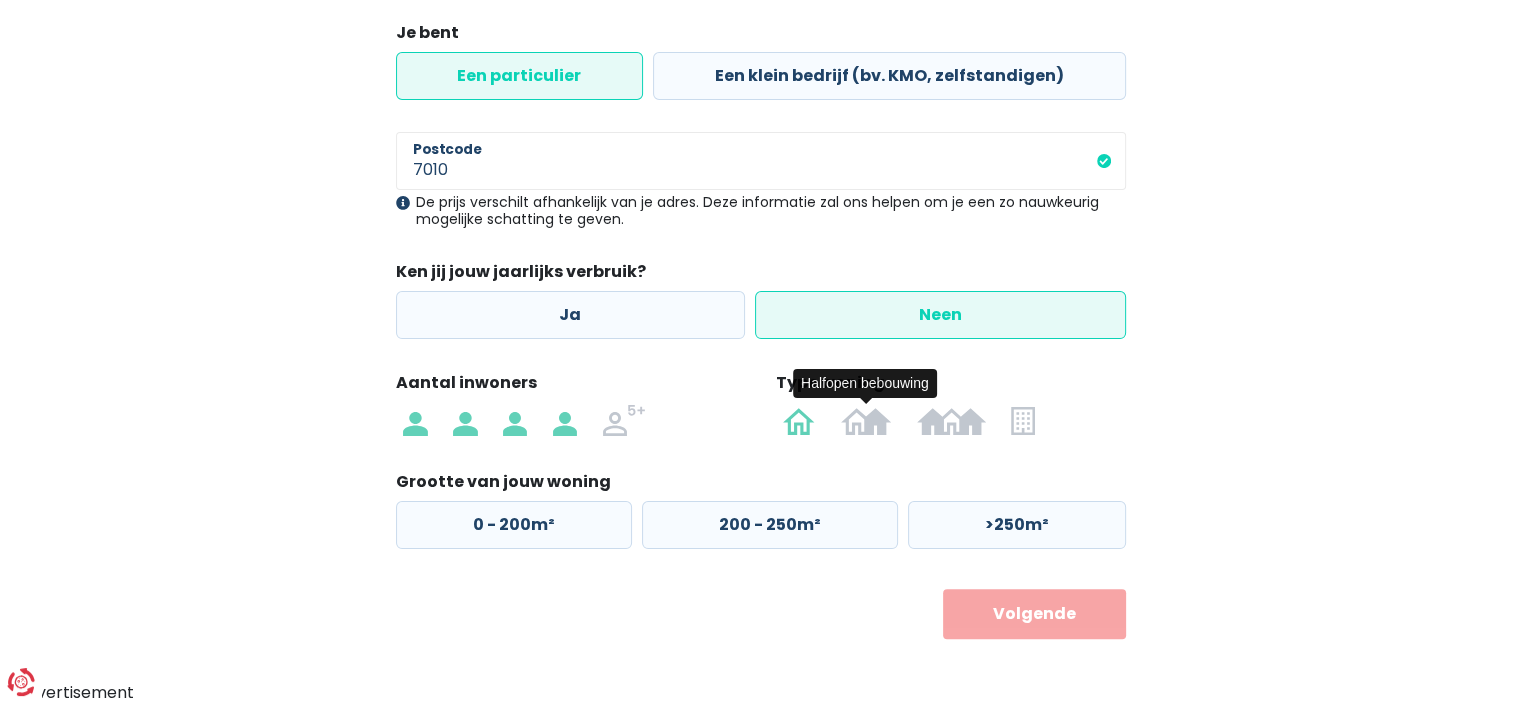 click at bounding box center [799, 420] 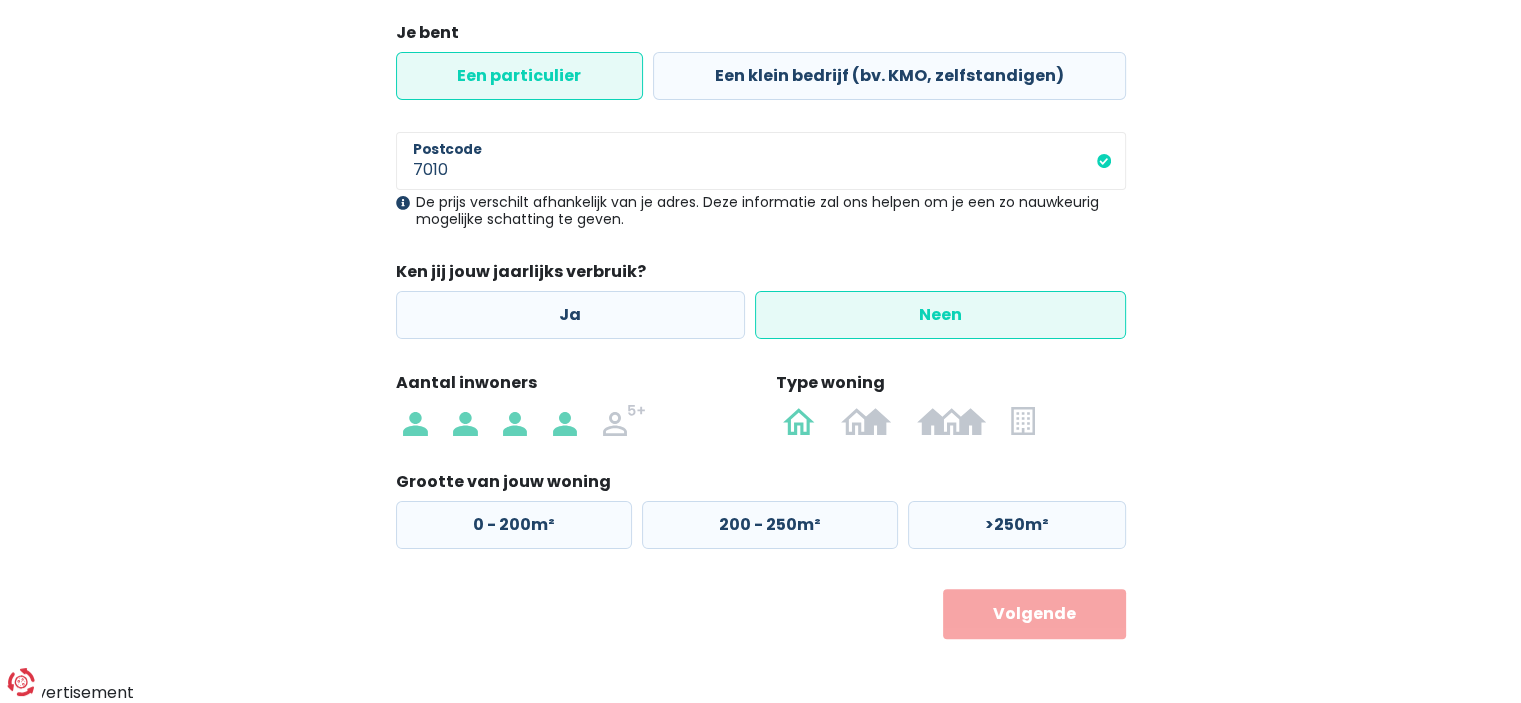 drag, startPoint x: 792, startPoint y: 575, endPoint x: 738, endPoint y: 595, distance: 57.58472 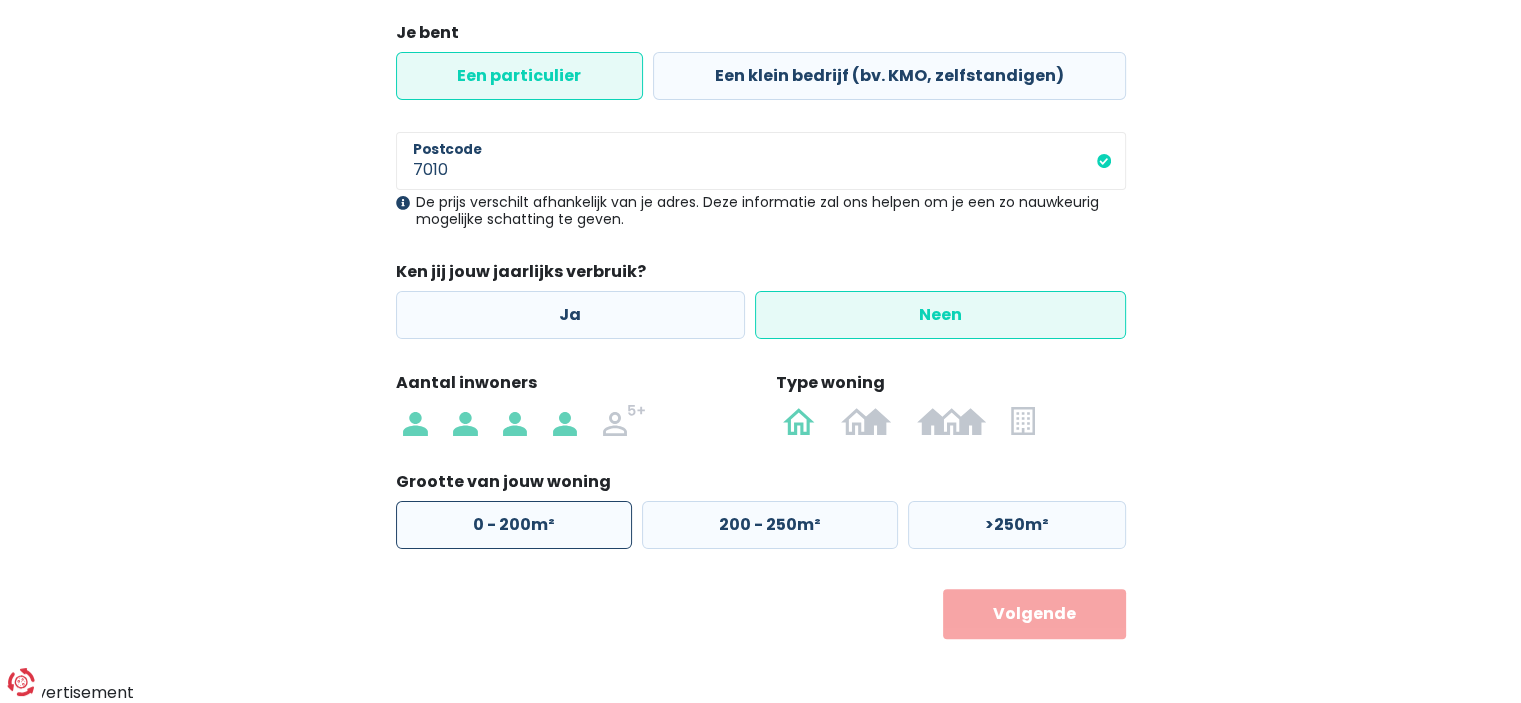click on "0 - 200m²" at bounding box center [514, 525] 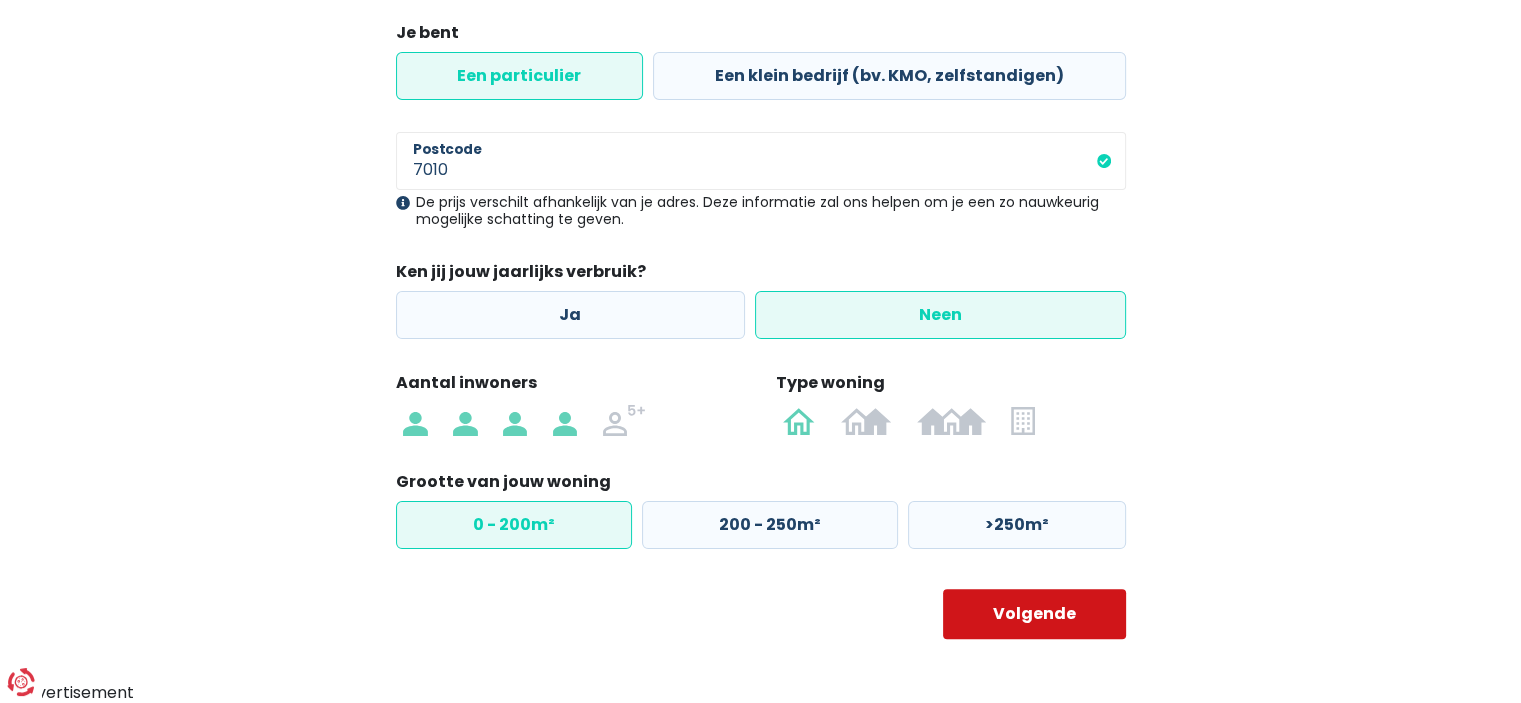 click on "Volgende" at bounding box center [1034, 614] 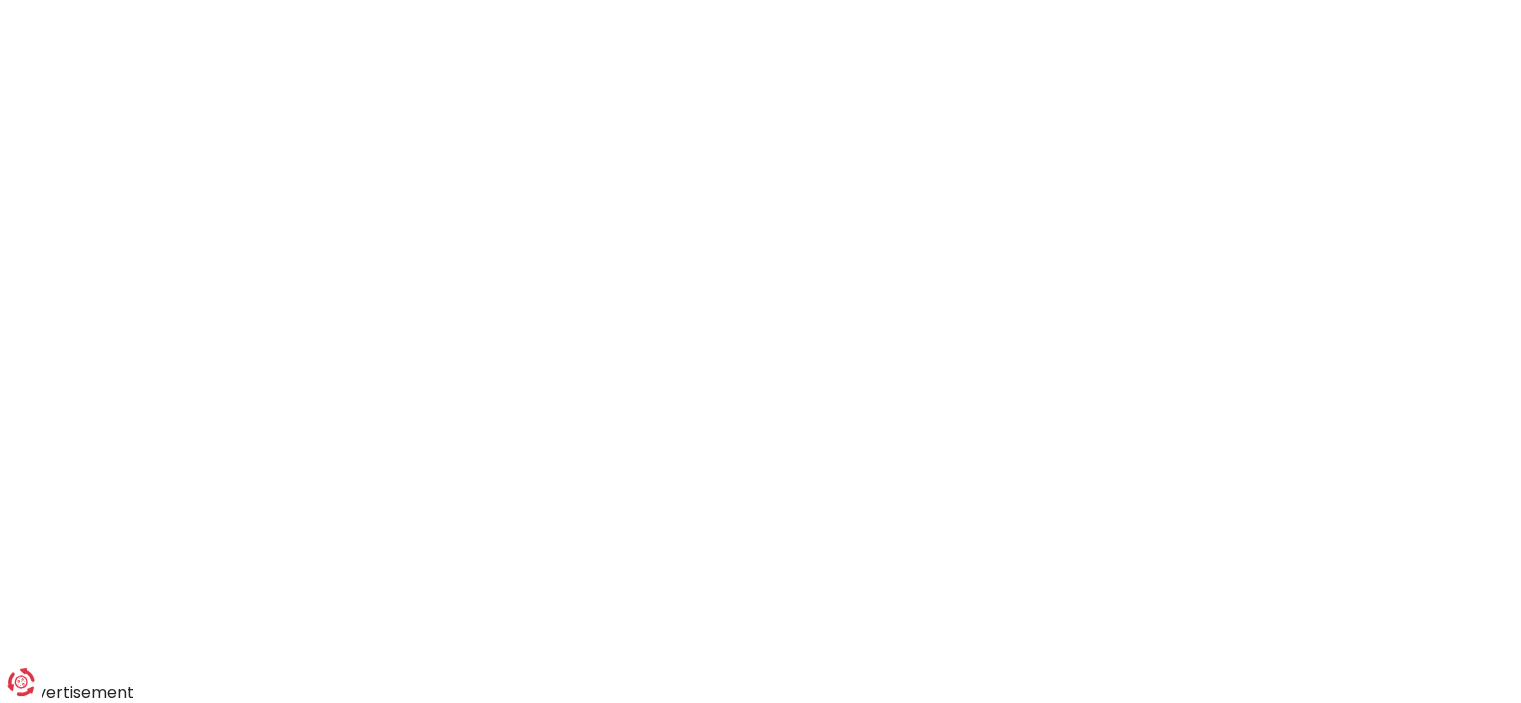 scroll, scrollTop: 0, scrollLeft: 0, axis: both 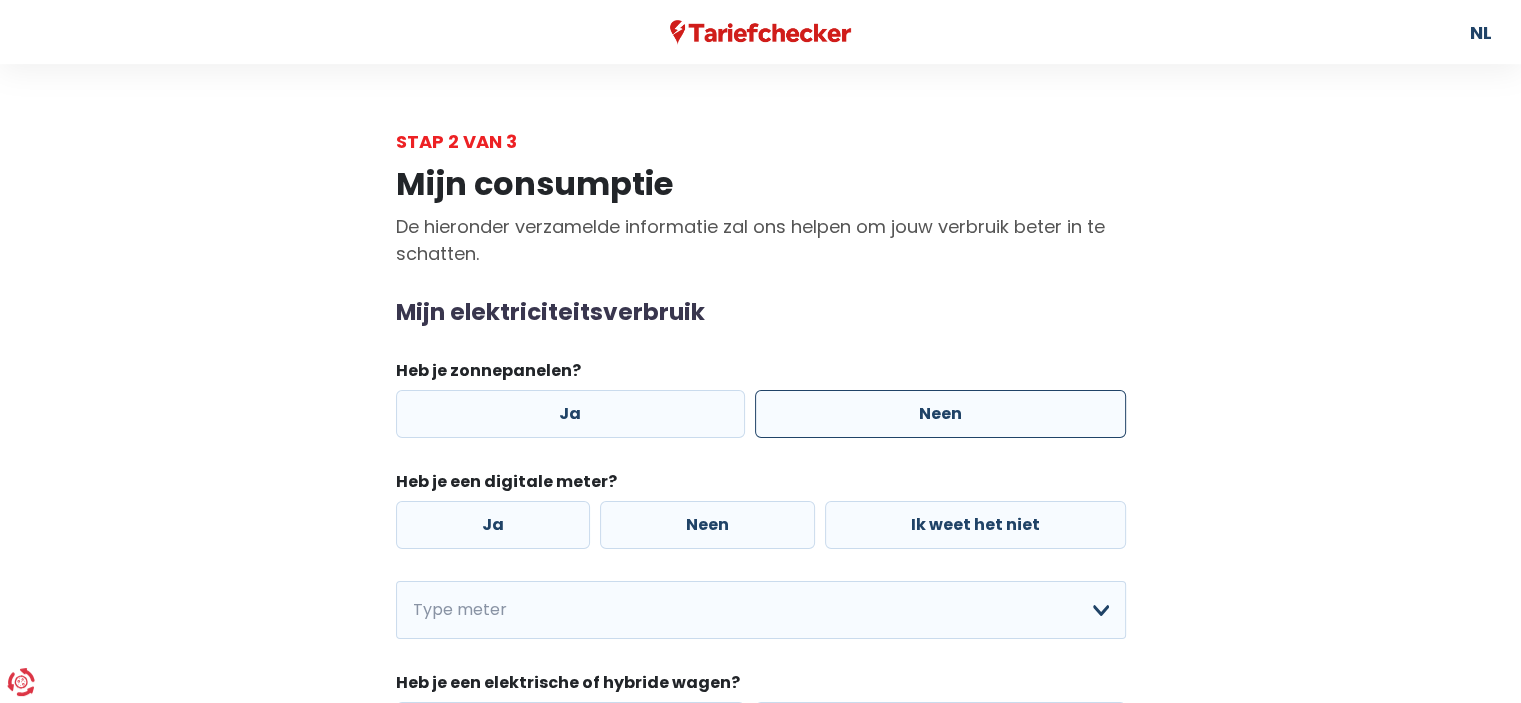 click on "Neen" at bounding box center [940, 414] 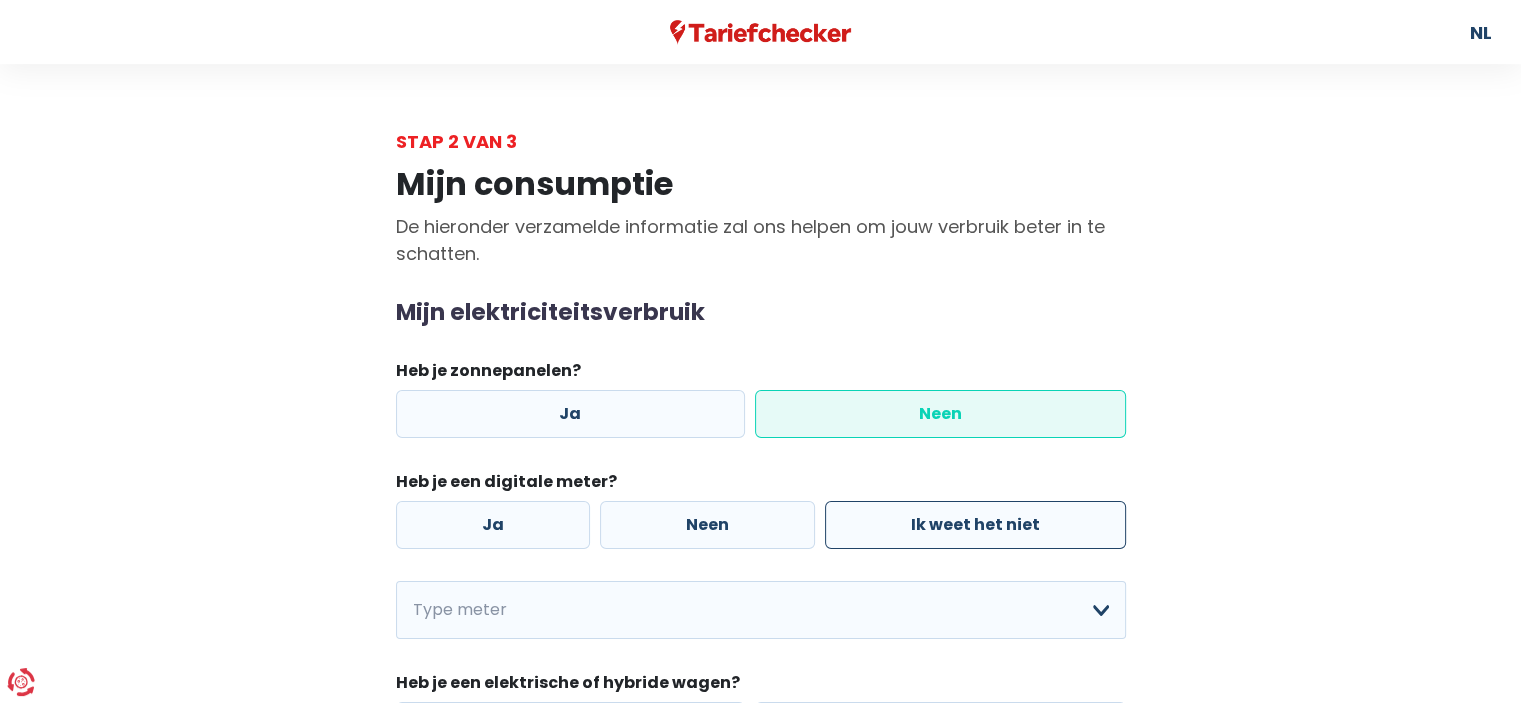 click on "Ik weet het niet" at bounding box center [975, 525] 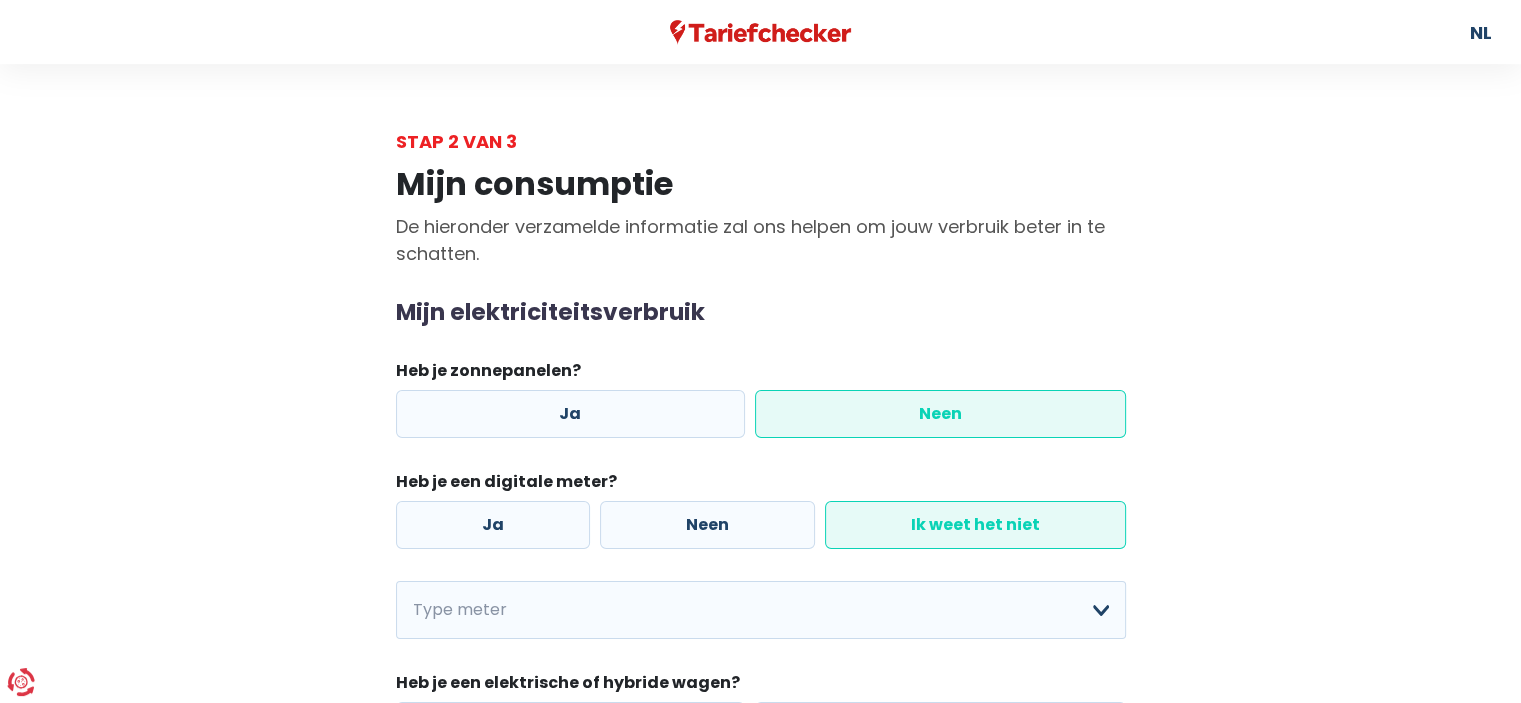 scroll, scrollTop: 201, scrollLeft: 0, axis: vertical 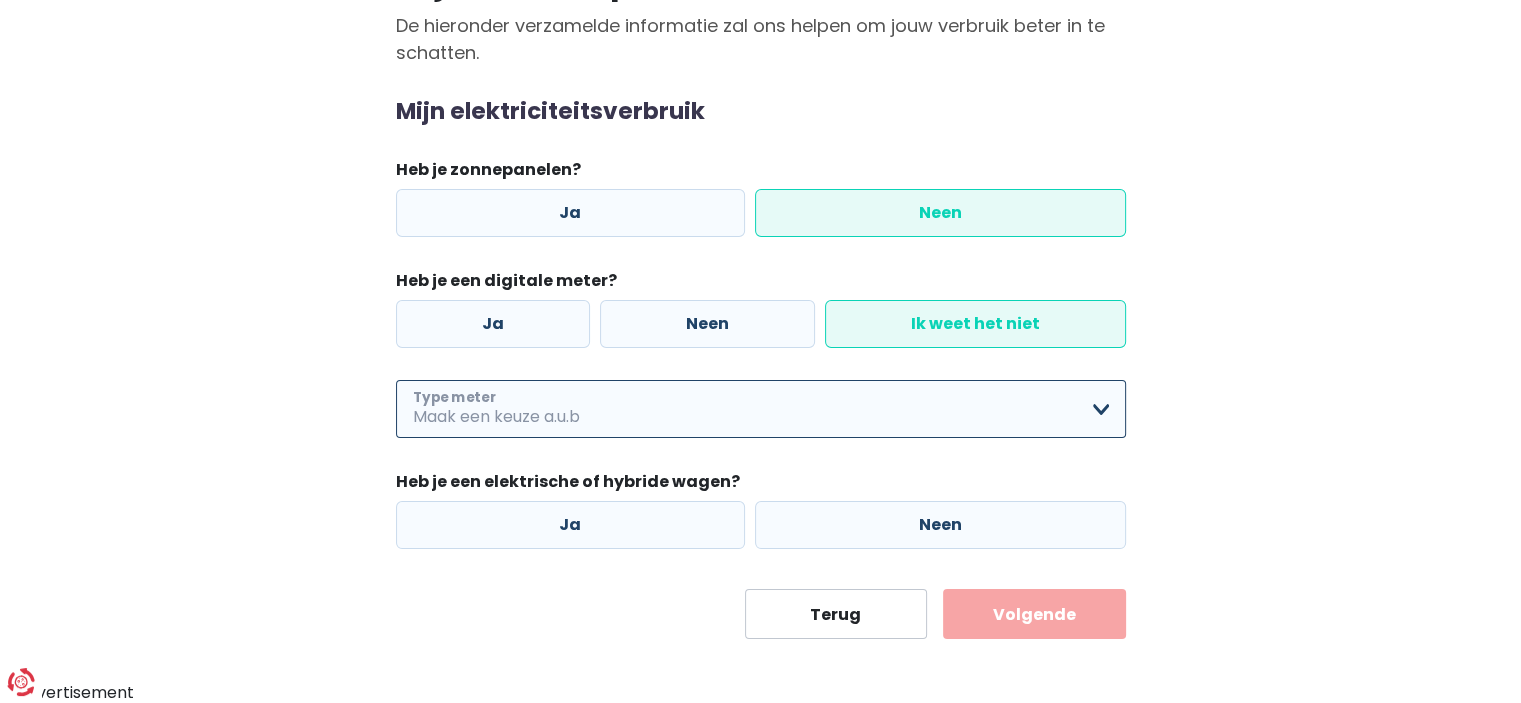 click on "Enkelvoudig Tweevoudig Enkelvoudig + uitsluitend nachttarief Tweevoudig + uitsluitend nachttarief Ik weet het niet
Maak een keuze a.u.b" at bounding box center (761, 409) 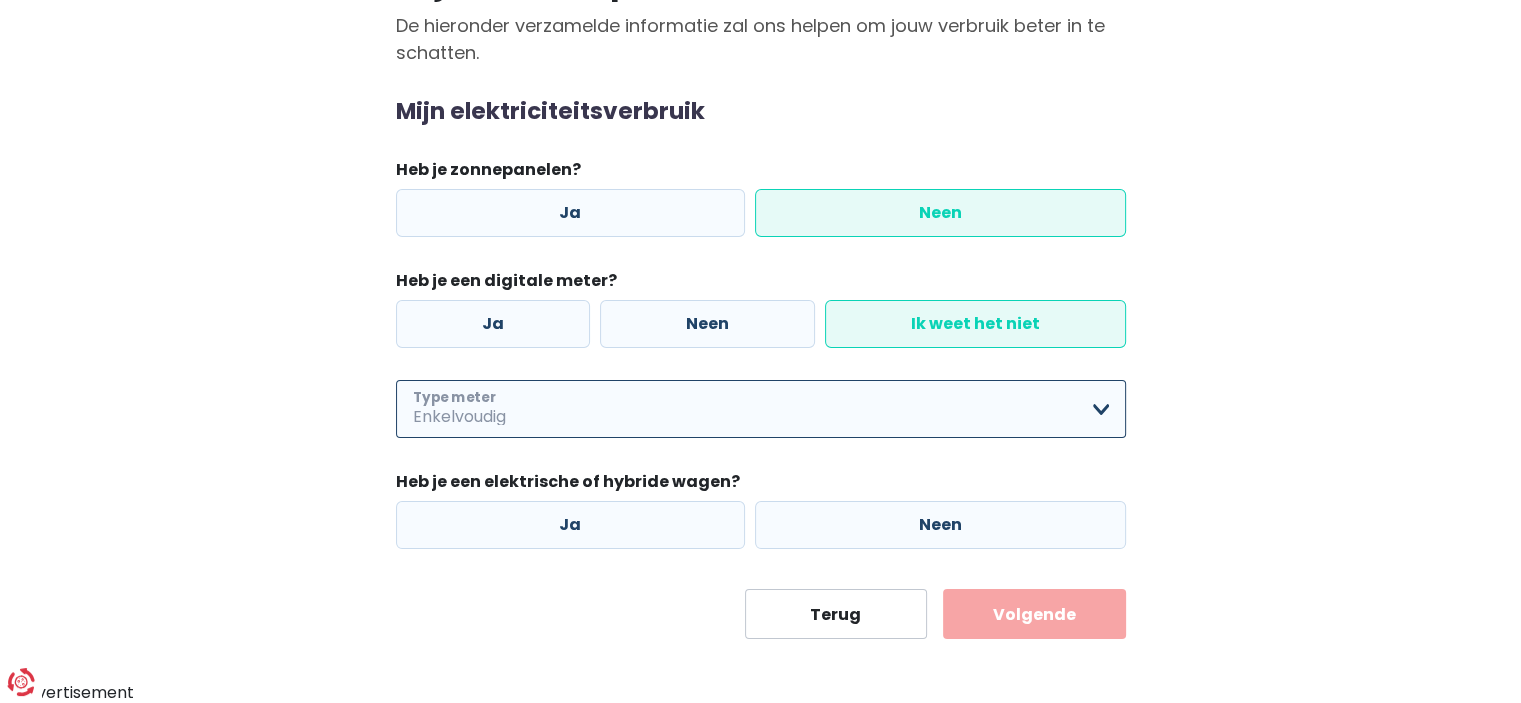 click on "Enkelvoudig Tweevoudig Enkelvoudig + uitsluitend nachttarief Tweevoudig + uitsluitend nachttarief Ik weet het niet
Maak een keuze a.u.b" at bounding box center (761, 409) 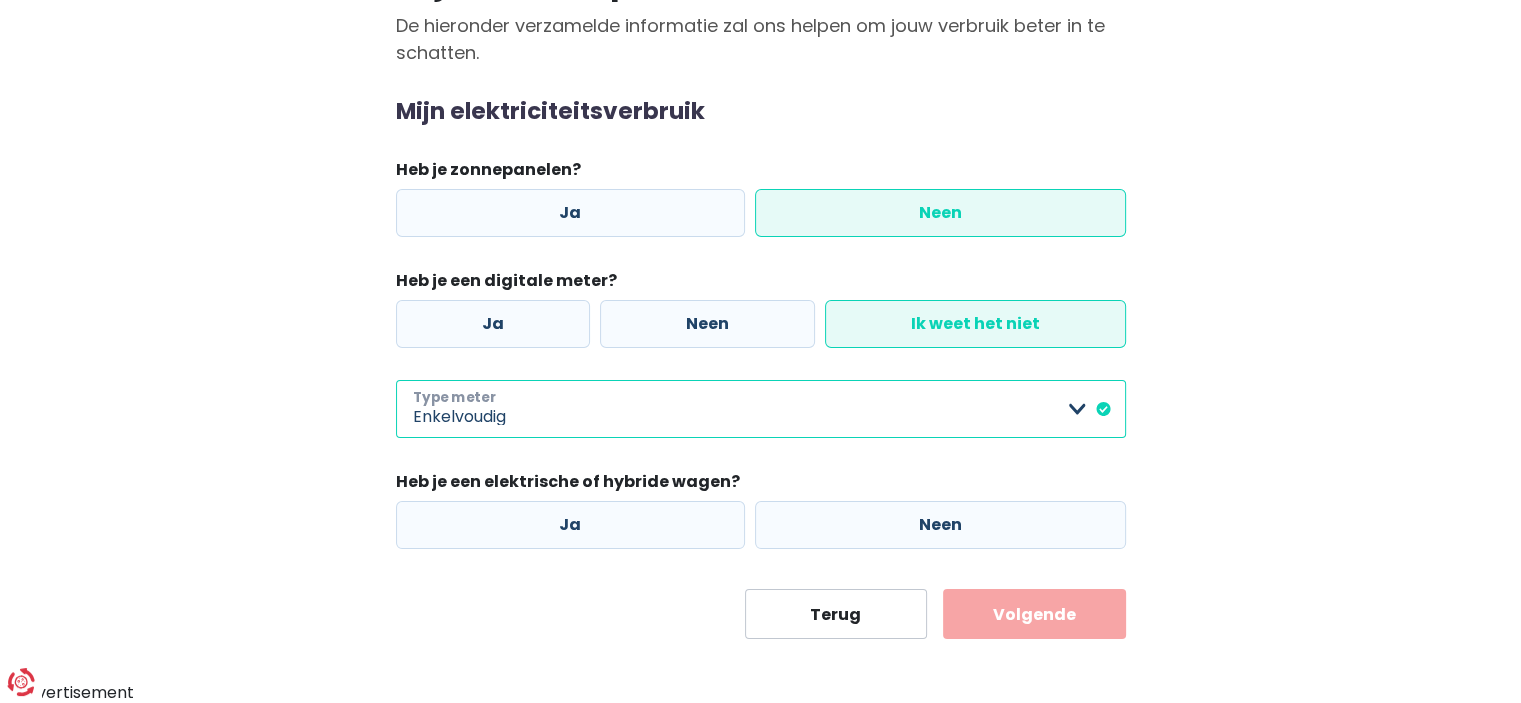 click on "Enkelvoudig Tweevoudig Enkelvoudig + uitsluitend nachttarief Tweevoudig + uitsluitend nachttarief Ik weet het niet
Maak een keuze a.u.b" at bounding box center [761, 409] 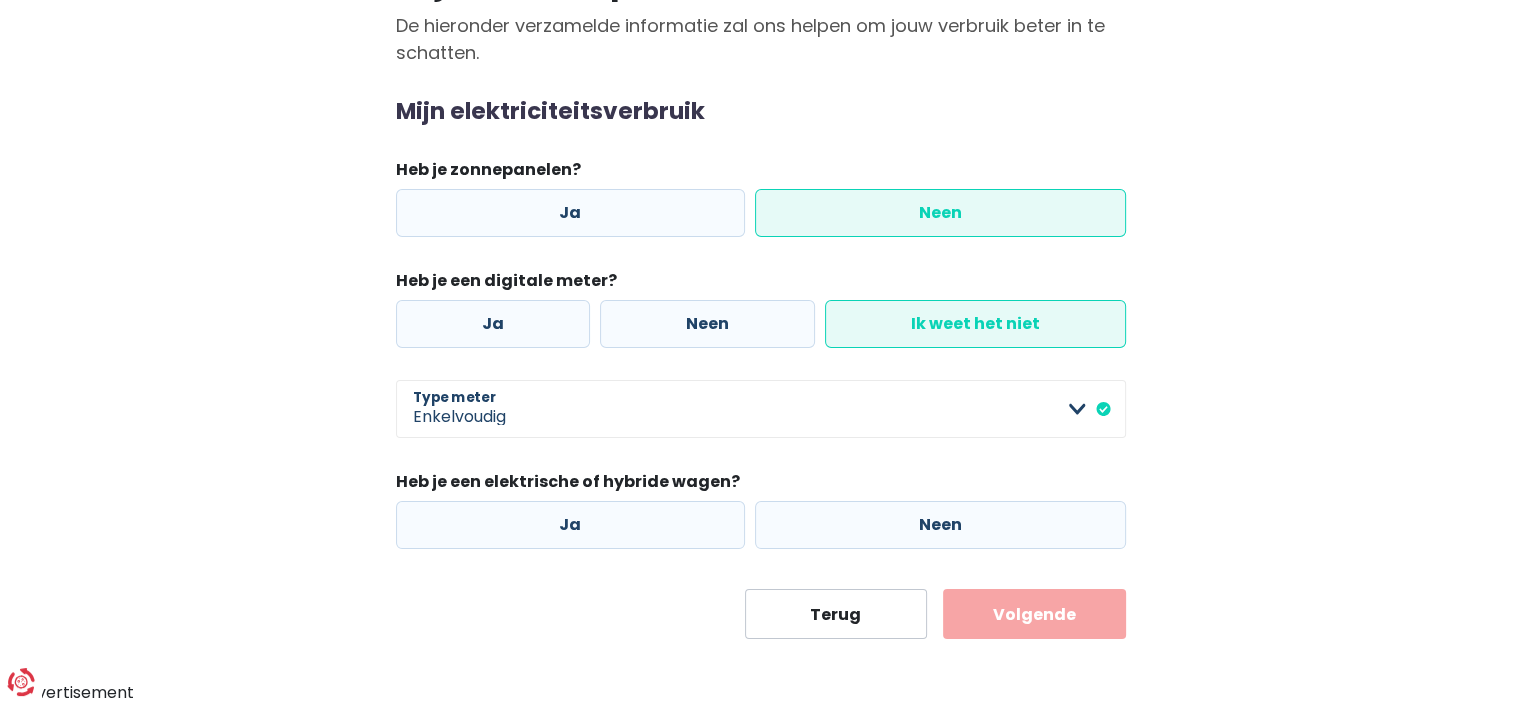 click on "Heb je een elektrische of hybride wagen?" at bounding box center [761, 485] 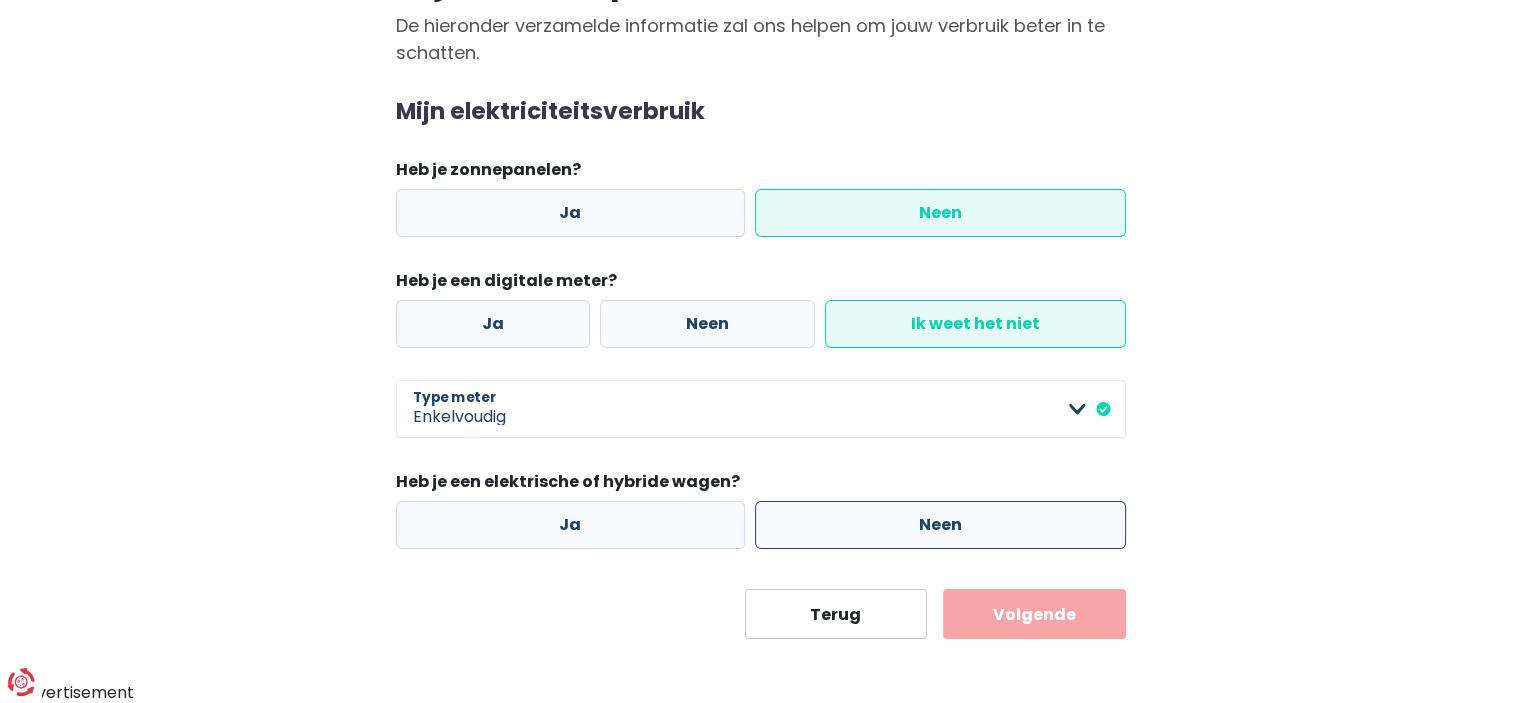 click on "Neen" at bounding box center [940, 525] 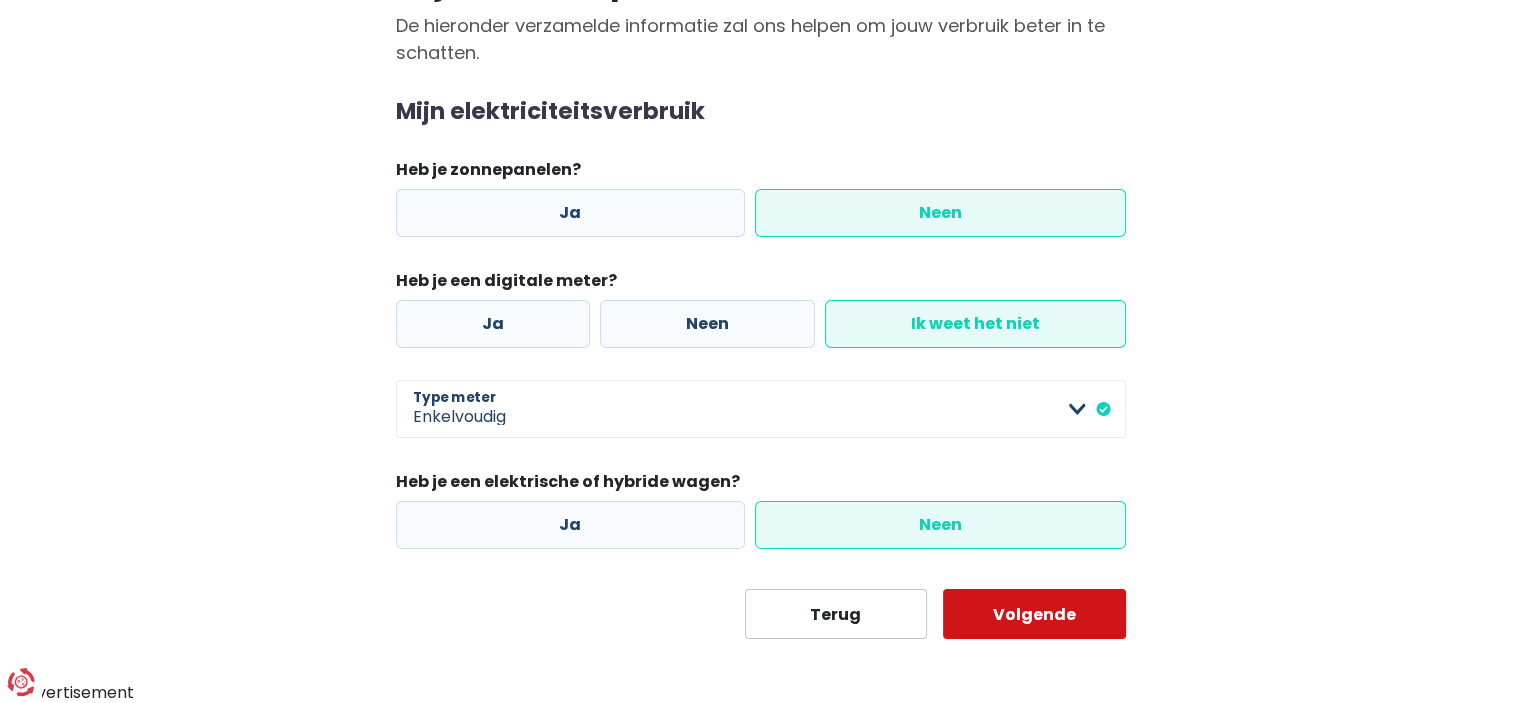 click on "Volgende" at bounding box center [1034, 614] 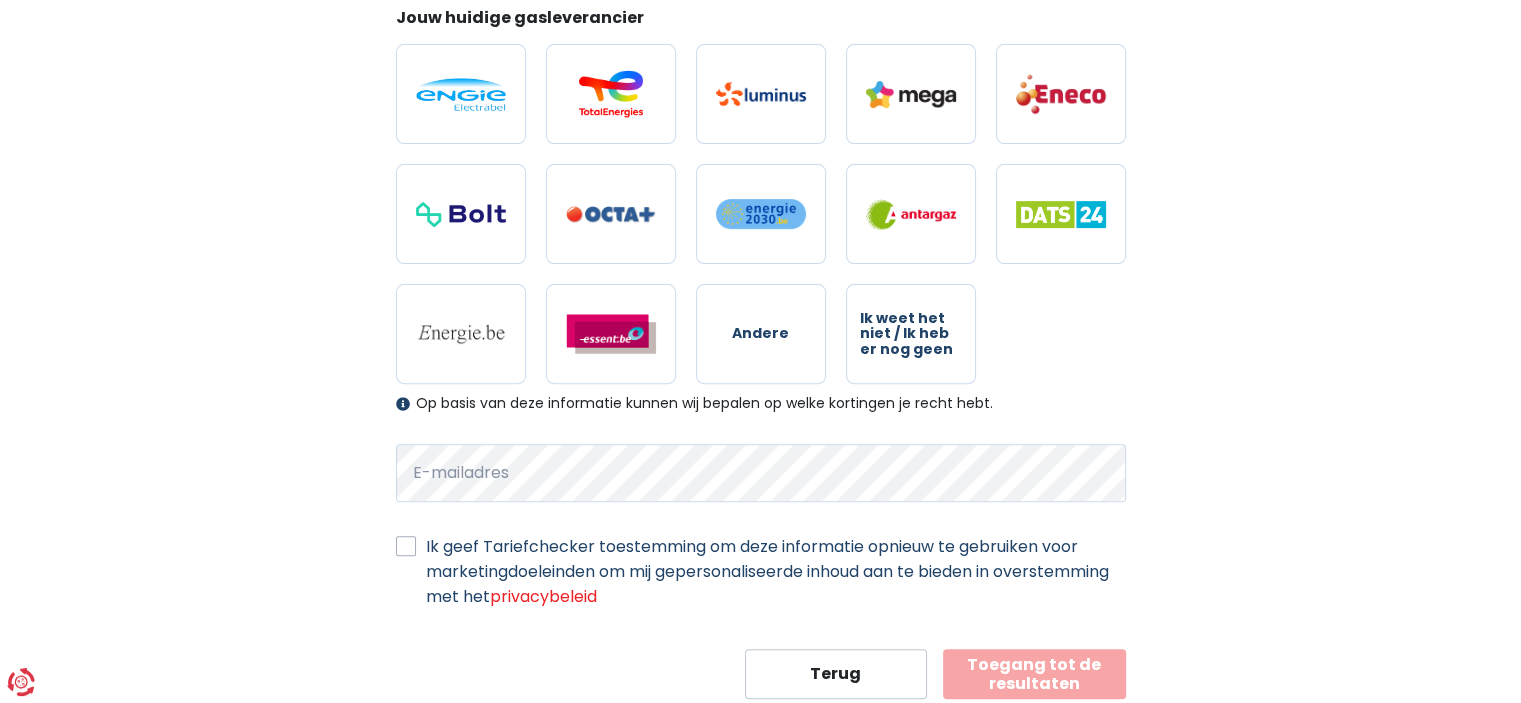 scroll, scrollTop: 632, scrollLeft: 0, axis: vertical 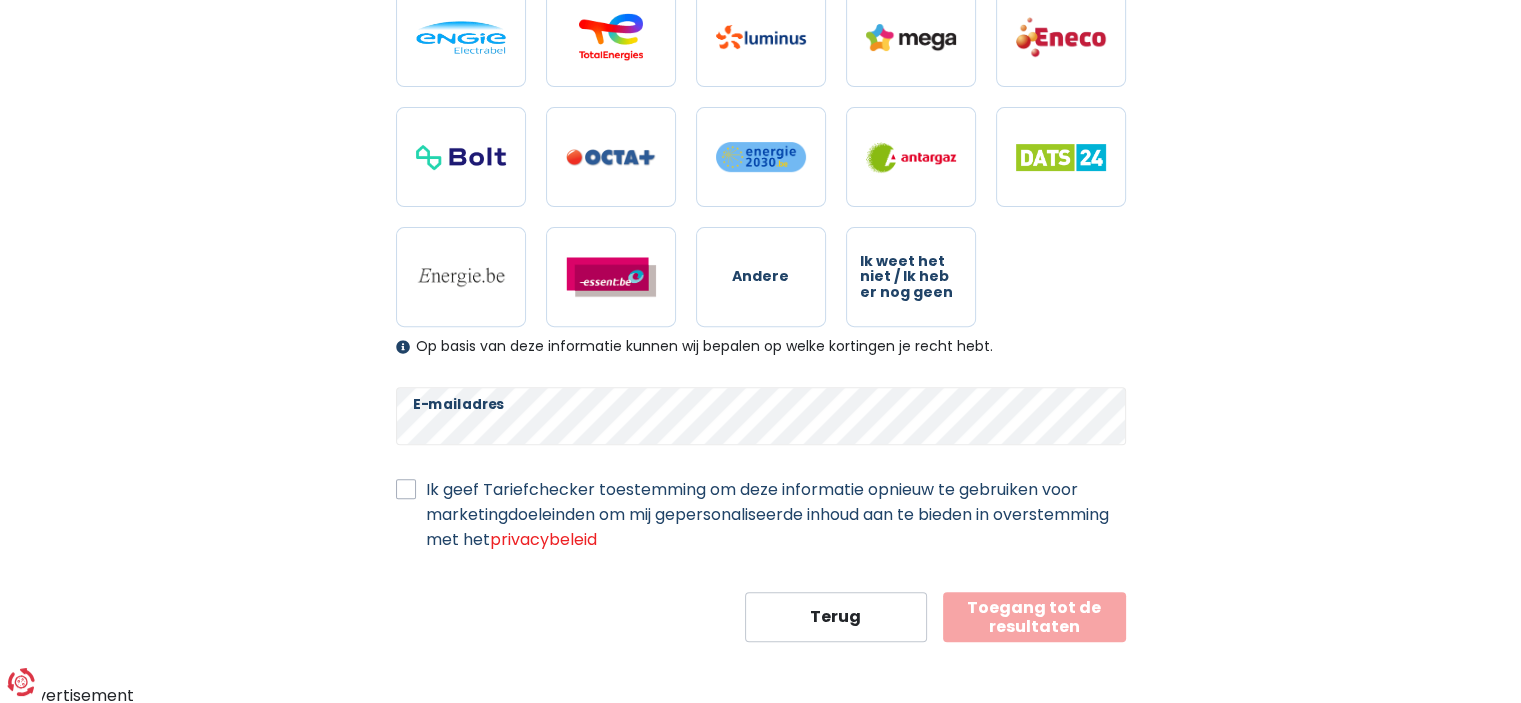 click on "Toegang tot de resultaten" at bounding box center (1034, 617) 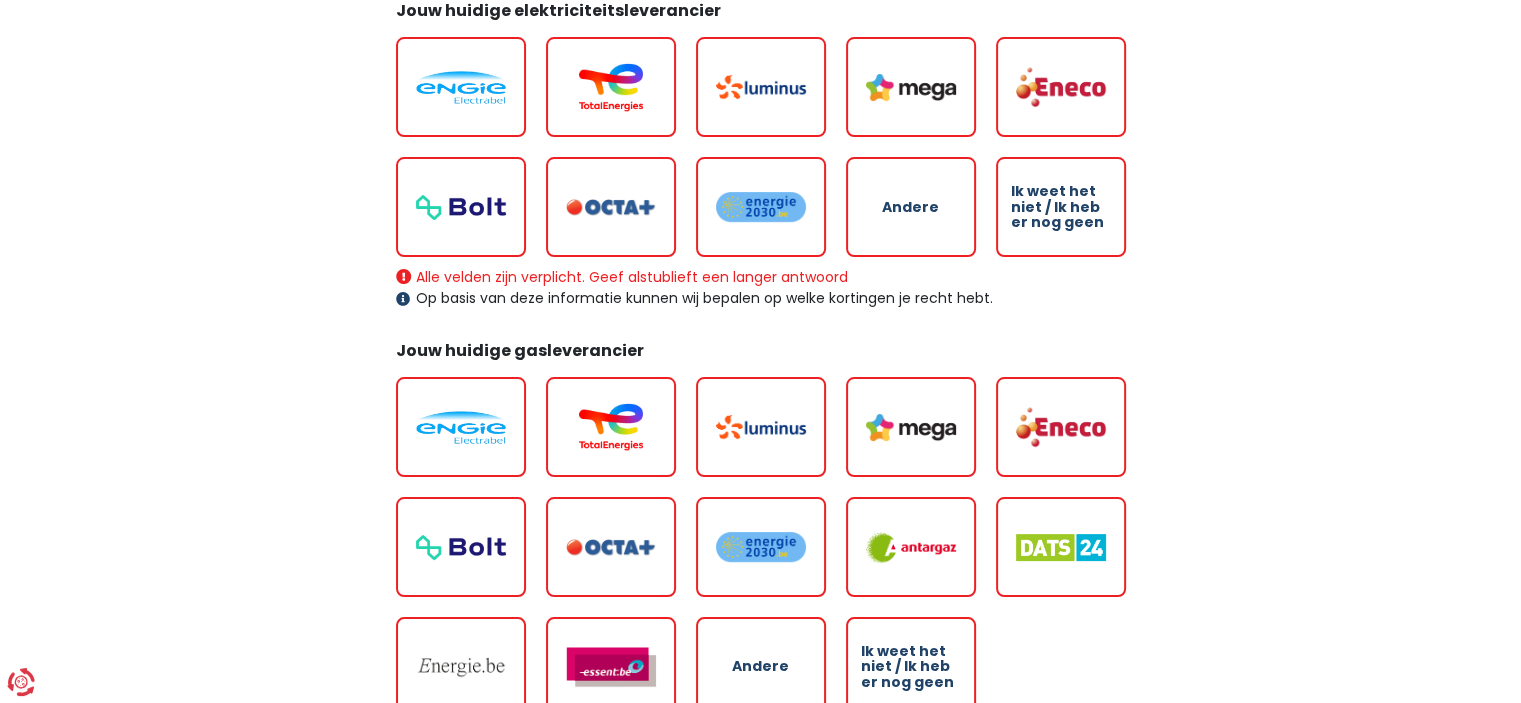 scroll, scrollTop: 224, scrollLeft: 0, axis: vertical 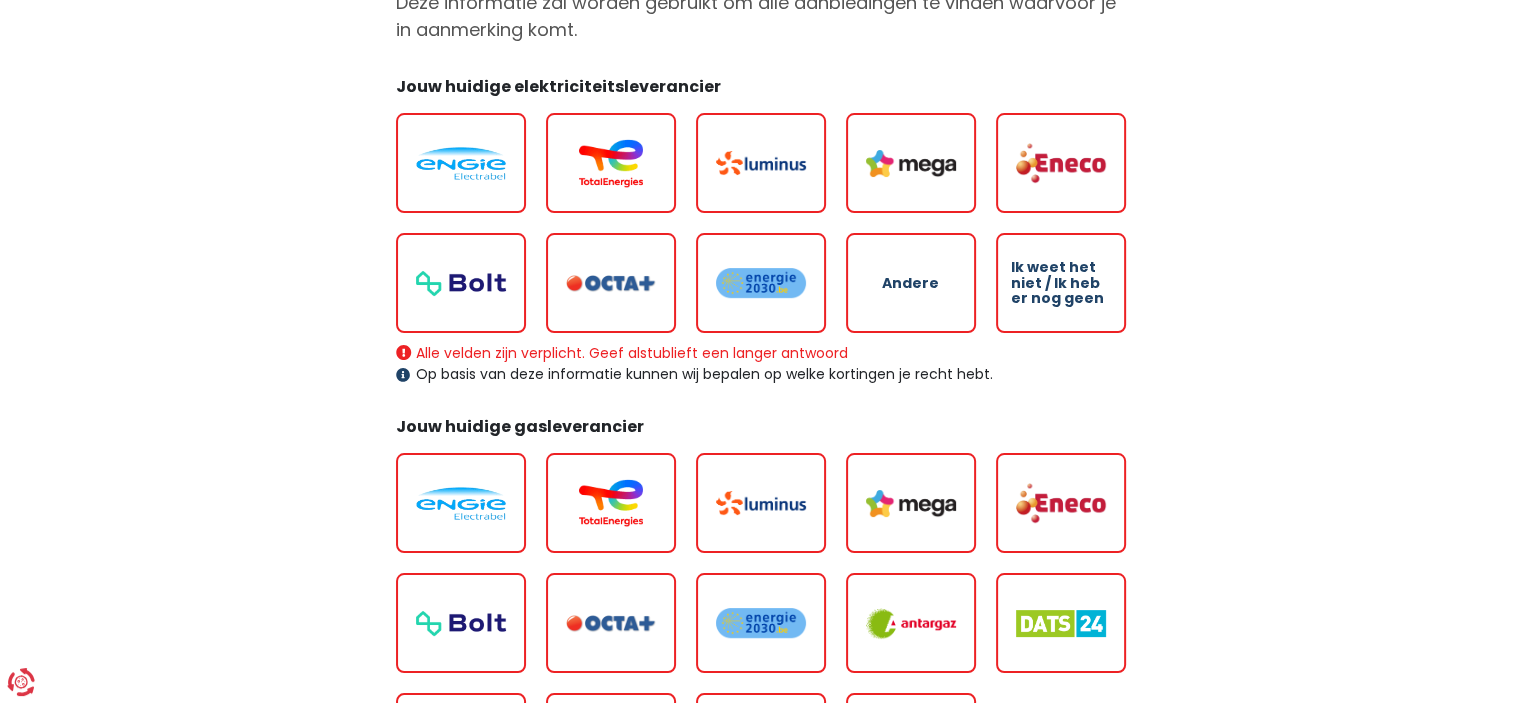 click on "Mijn persoonlijke gegevens
Deze informatie zal worden gebruikt om alle aanbiedingen te vinden waarvoor je in aanmerking komt.
Jouw huidige elektriciteitsleverancier
Andere
Ik weet het niet / Ik heb er nog geen
Alle velden zijn verplicht. Geef alstublieft een langer antwoord
Op basis van deze informatie kunnen wij bepalen op welke kortingen je recht hebt.
Jouw huidige gasleverancier
Andere
Ik weet het niet / Ik heb er nog geen
Alle velden zijn verplicht. Geef alstublieft een langer antwoord
Op basis van deze informatie kunnen wij bepalen op welke kortingen je recht hebt.
E-mailadres
Ik geef Tariefchecker toestemming om deze informatie opnieuw te gebruiken voor marketingdoeleinden om mij gepersonaliseerde inhoud aan te bieden in overstemming met het
privacybeleid
Accepteer de voorwaarden a.u.b
Terug" at bounding box center (761, 541) 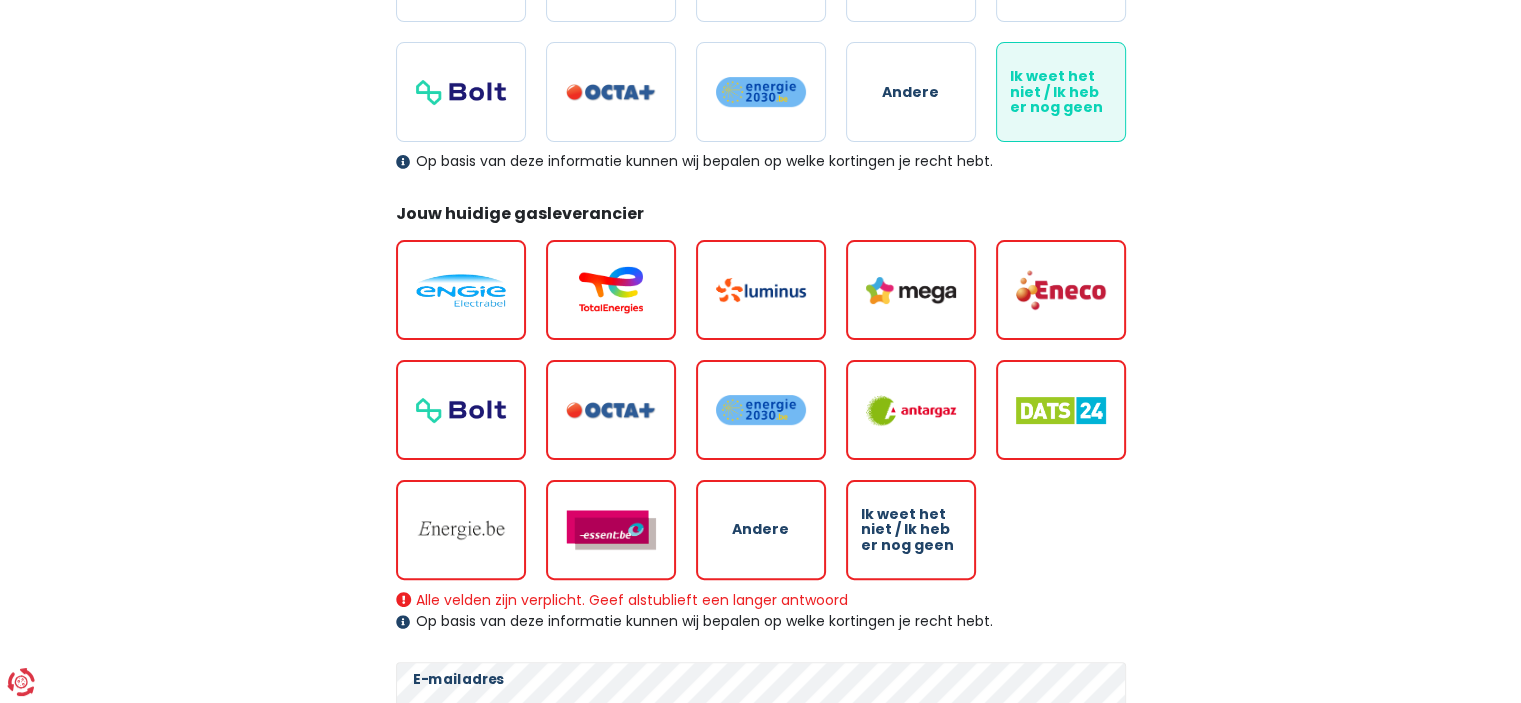 scroll, scrollTop: 424, scrollLeft: 0, axis: vertical 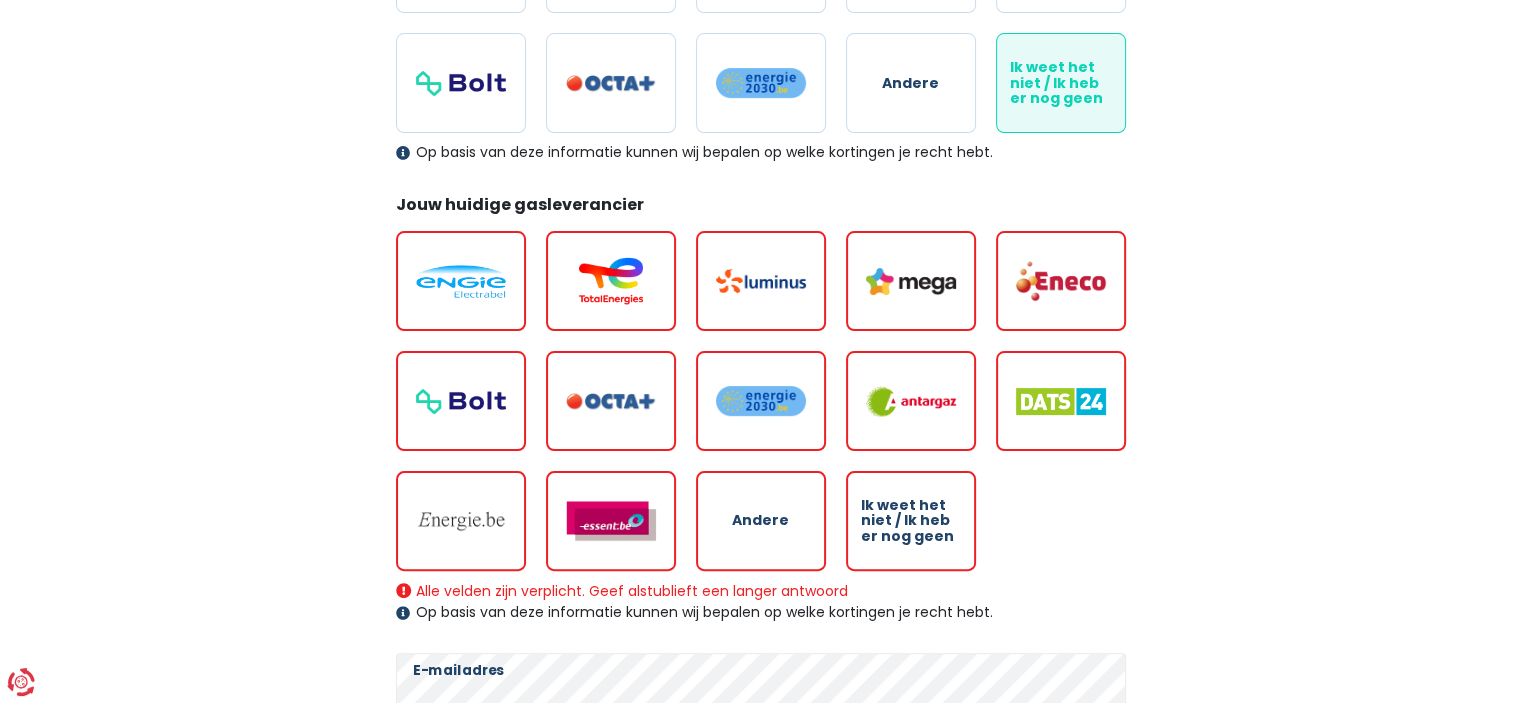 click on "Ik weet het niet / Ik heb er nog geen" at bounding box center (911, 521) 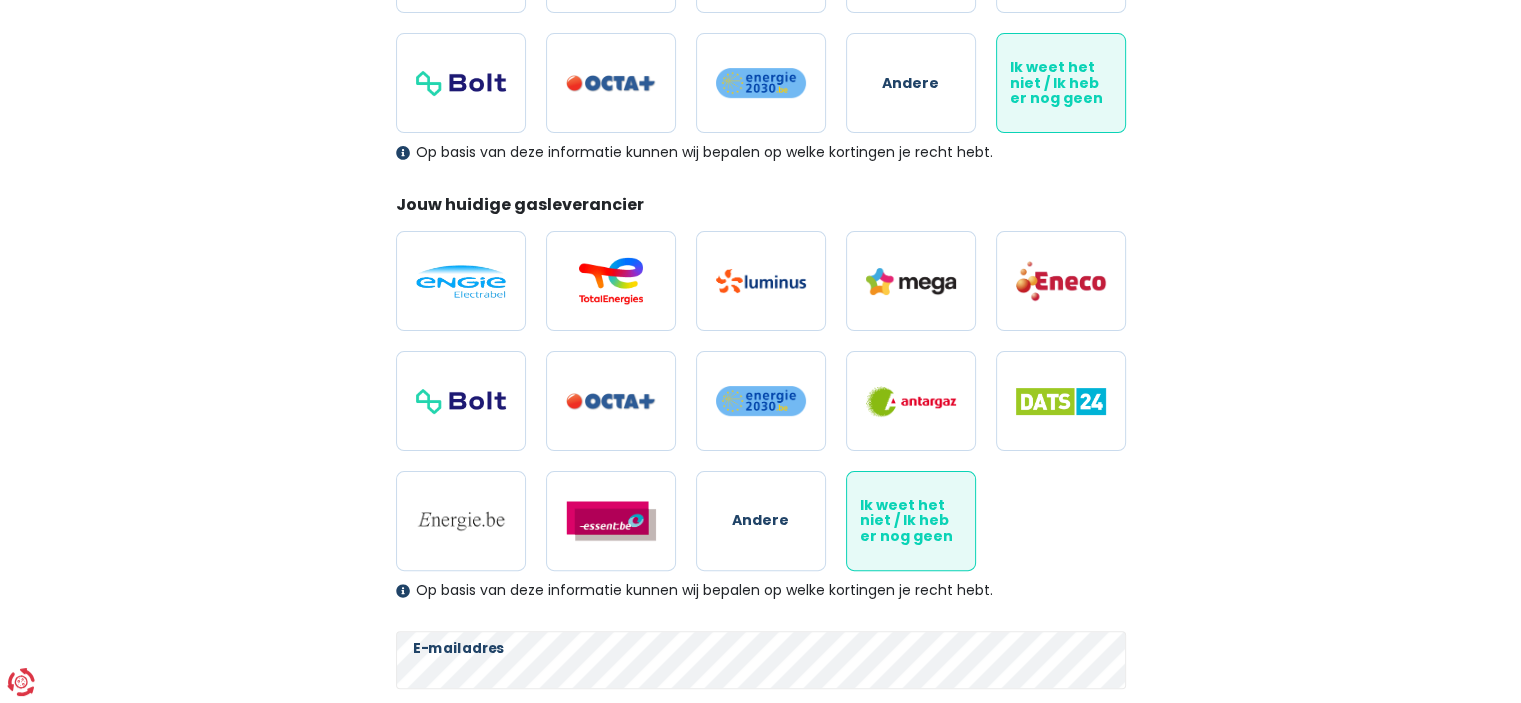 scroll, scrollTop: 690, scrollLeft: 0, axis: vertical 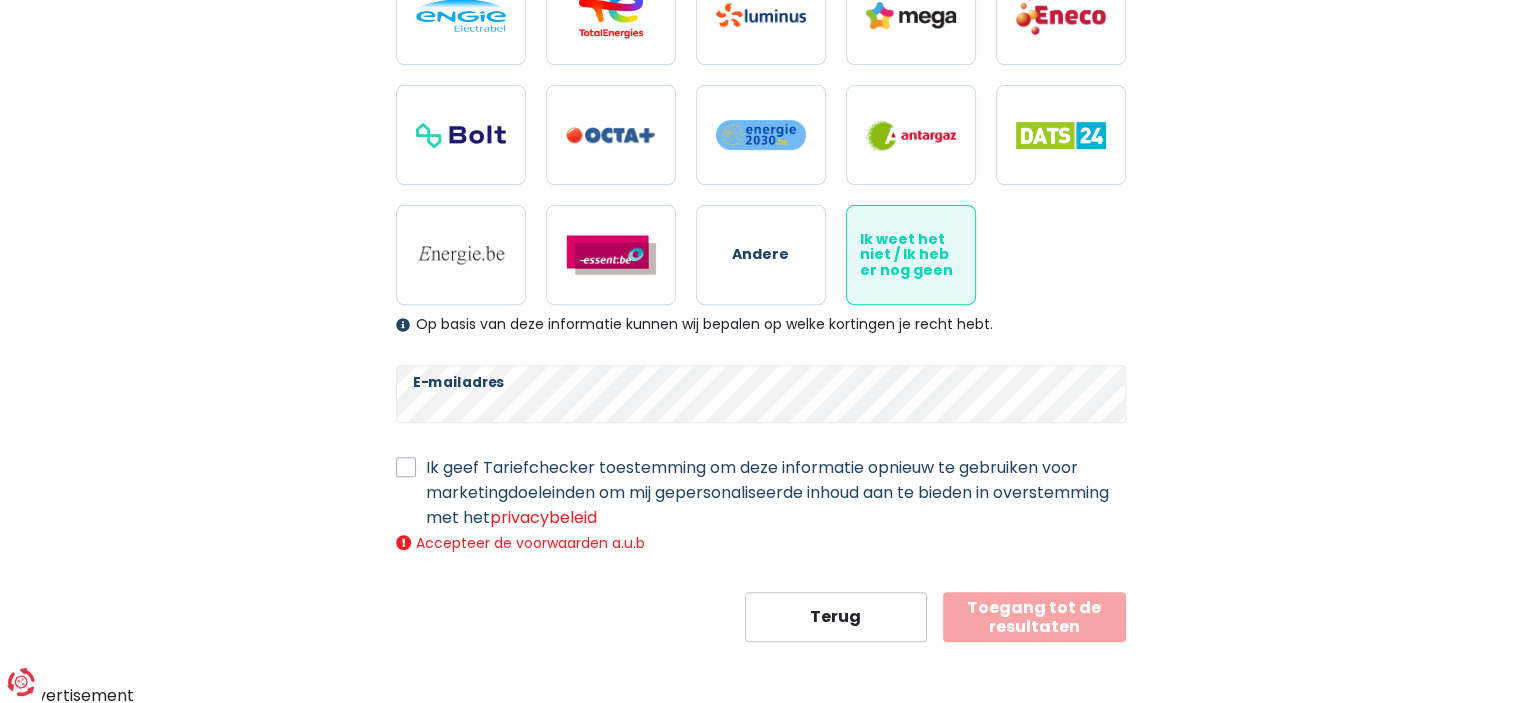 click on "Toegang tot de resultaten" at bounding box center [1034, 617] 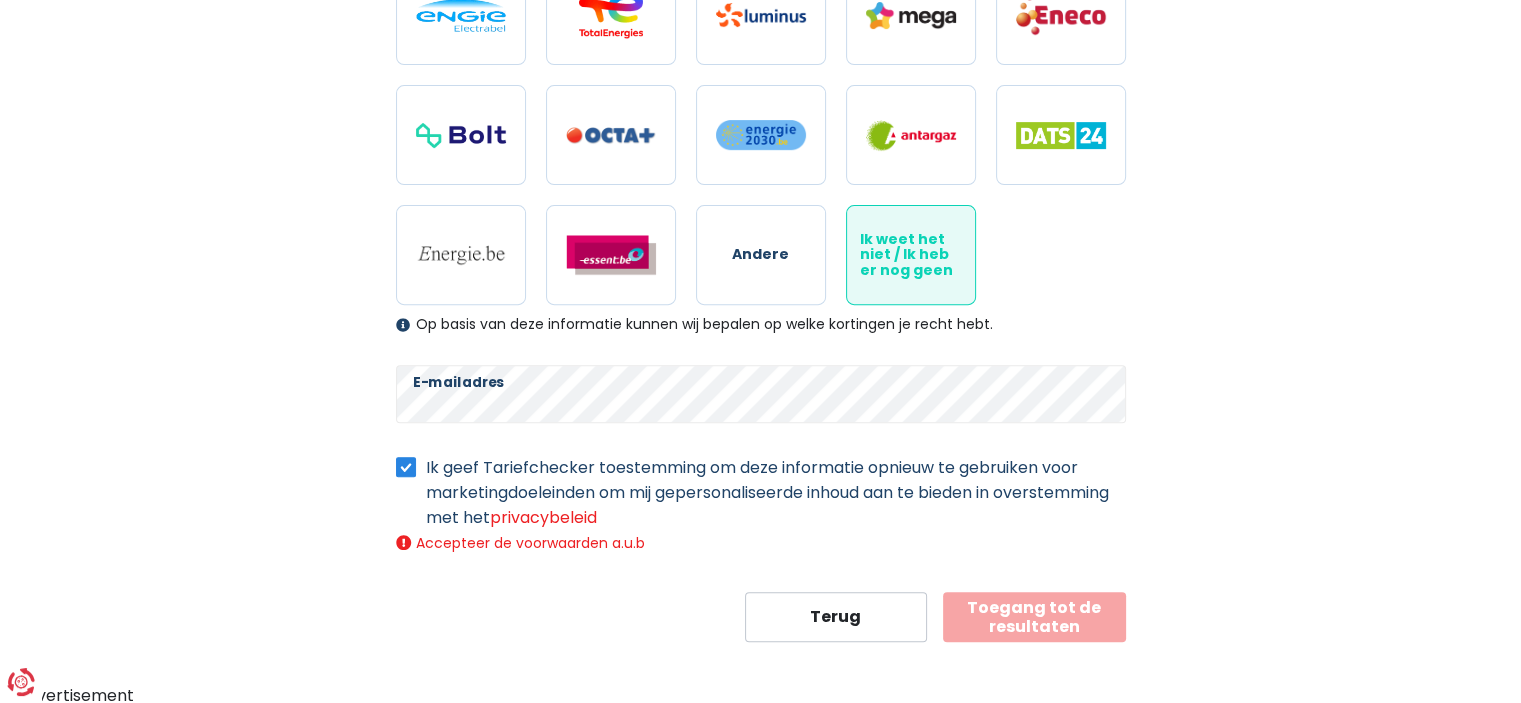 scroll, scrollTop: 668, scrollLeft: 0, axis: vertical 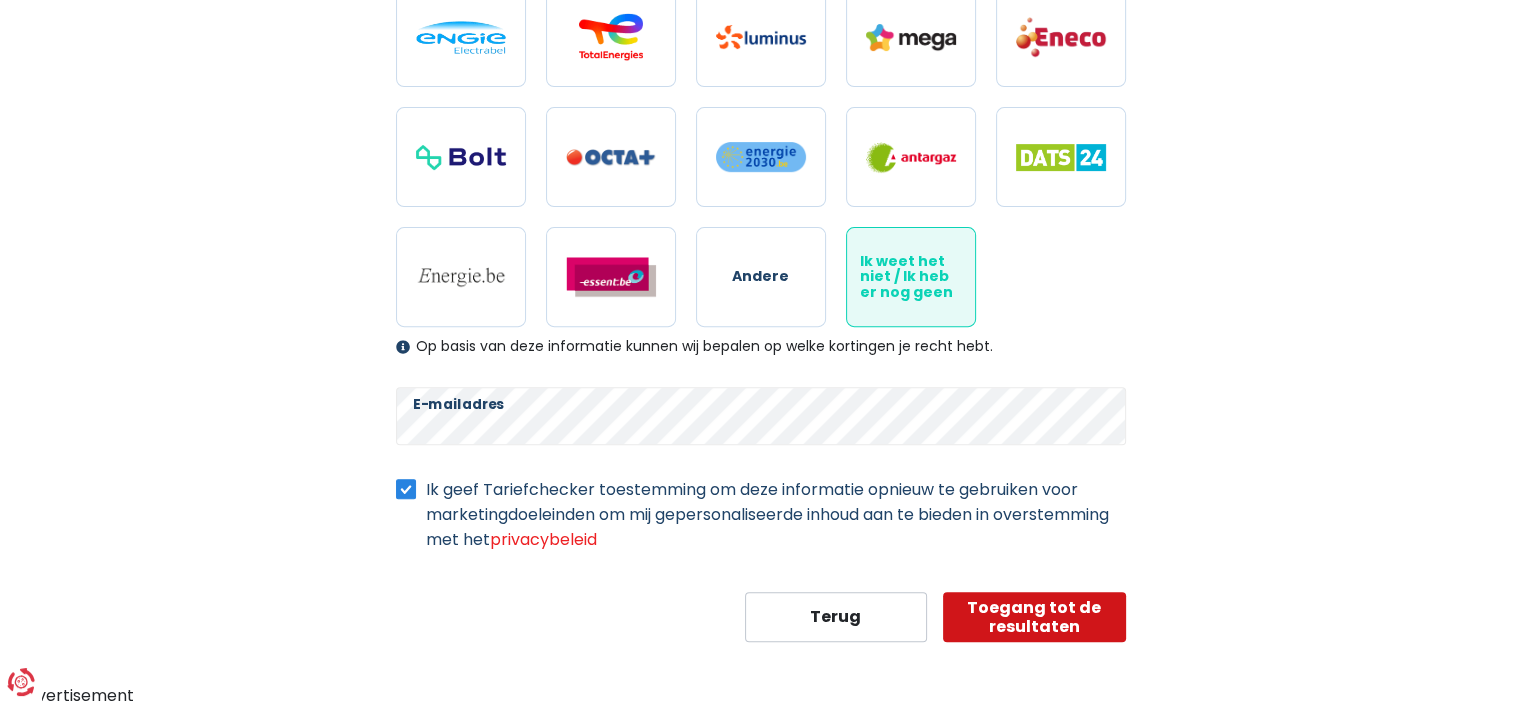 click on "Toegang tot de resultaten" at bounding box center [1034, 617] 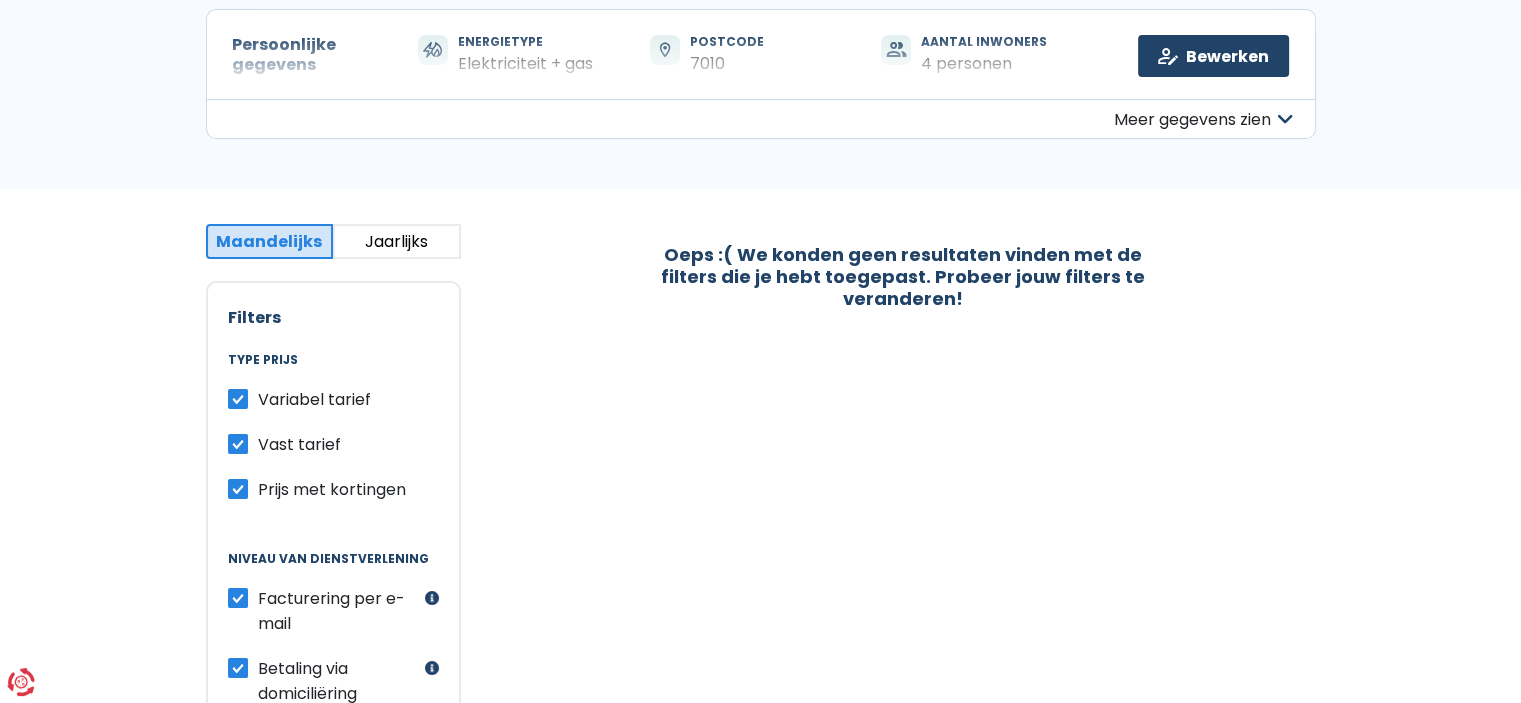 scroll, scrollTop: 74, scrollLeft: 0, axis: vertical 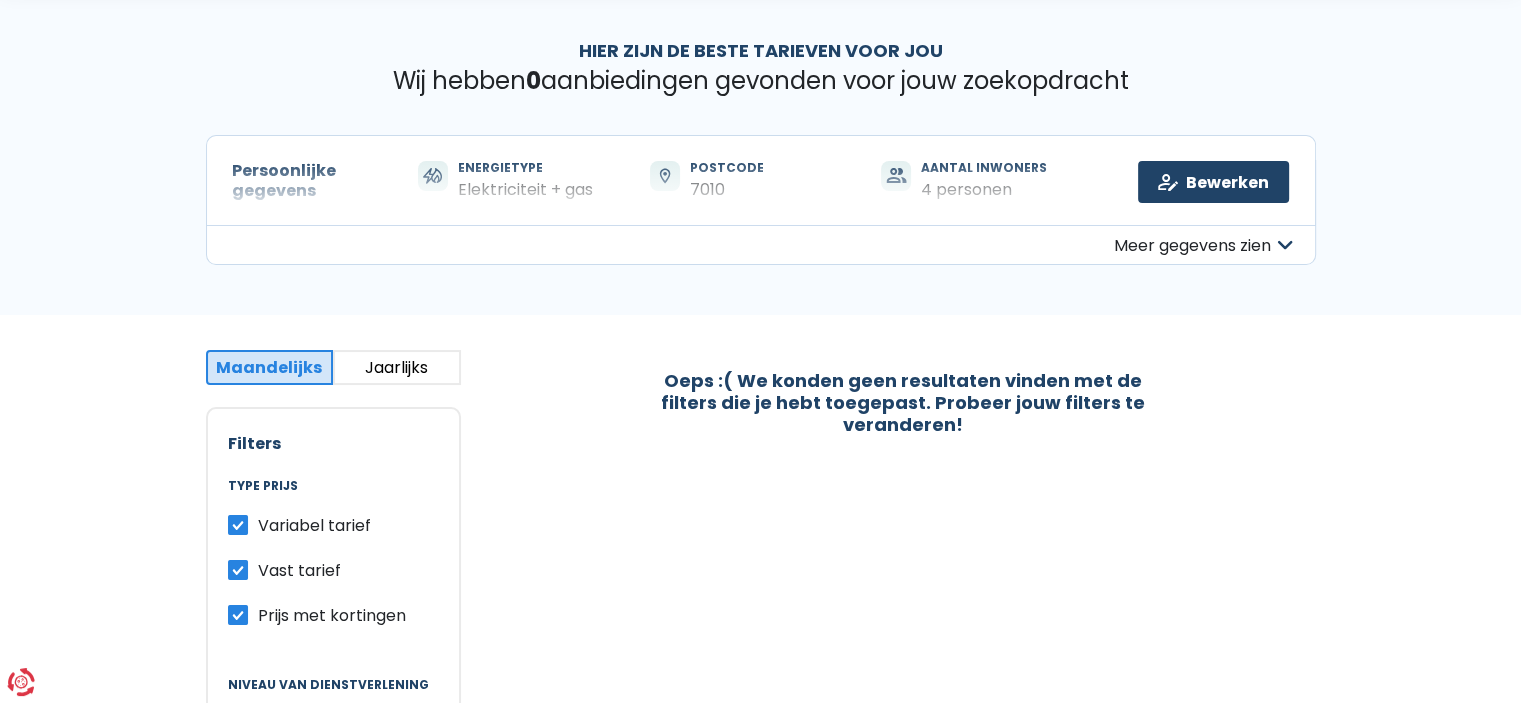 click on "Meer gegevens zien" at bounding box center (761, 245) 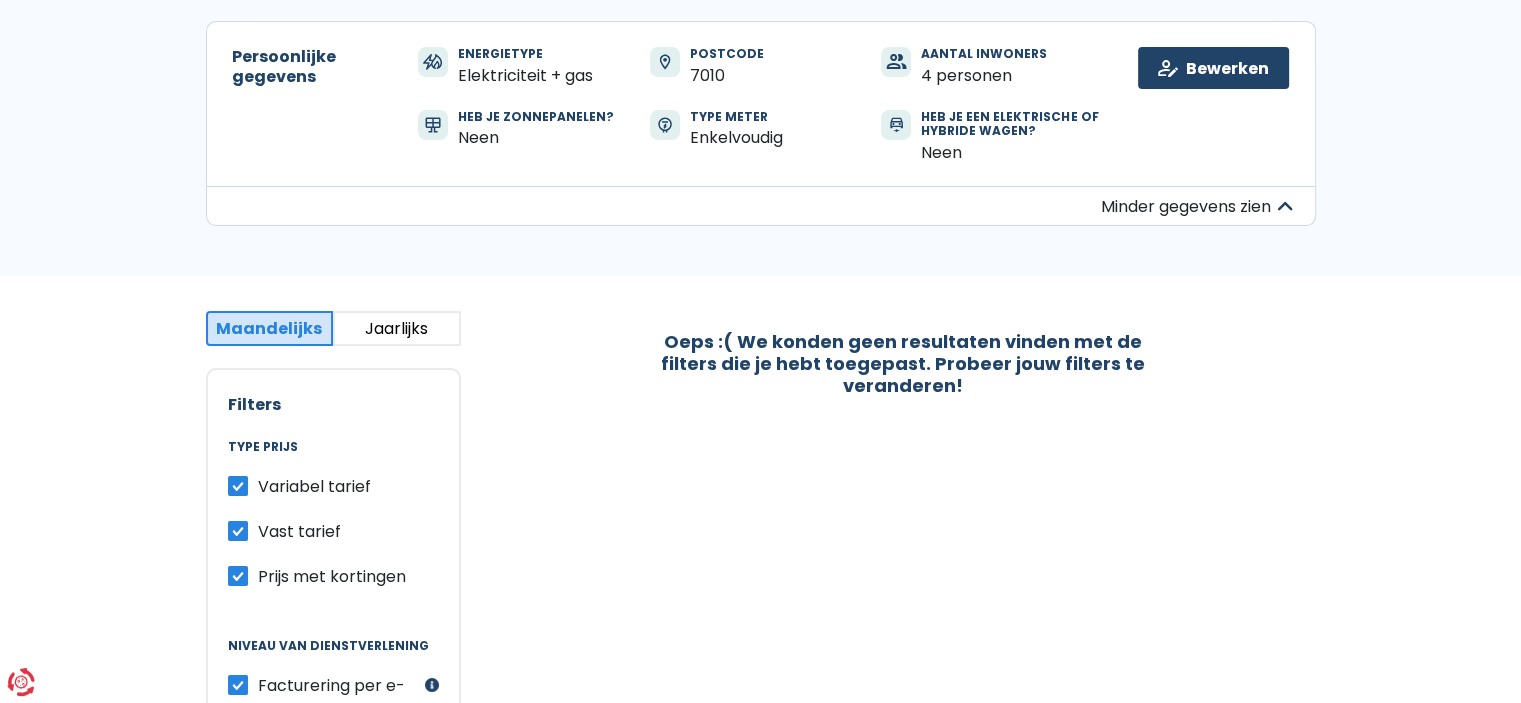scroll, scrollTop: 188, scrollLeft: 0, axis: vertical 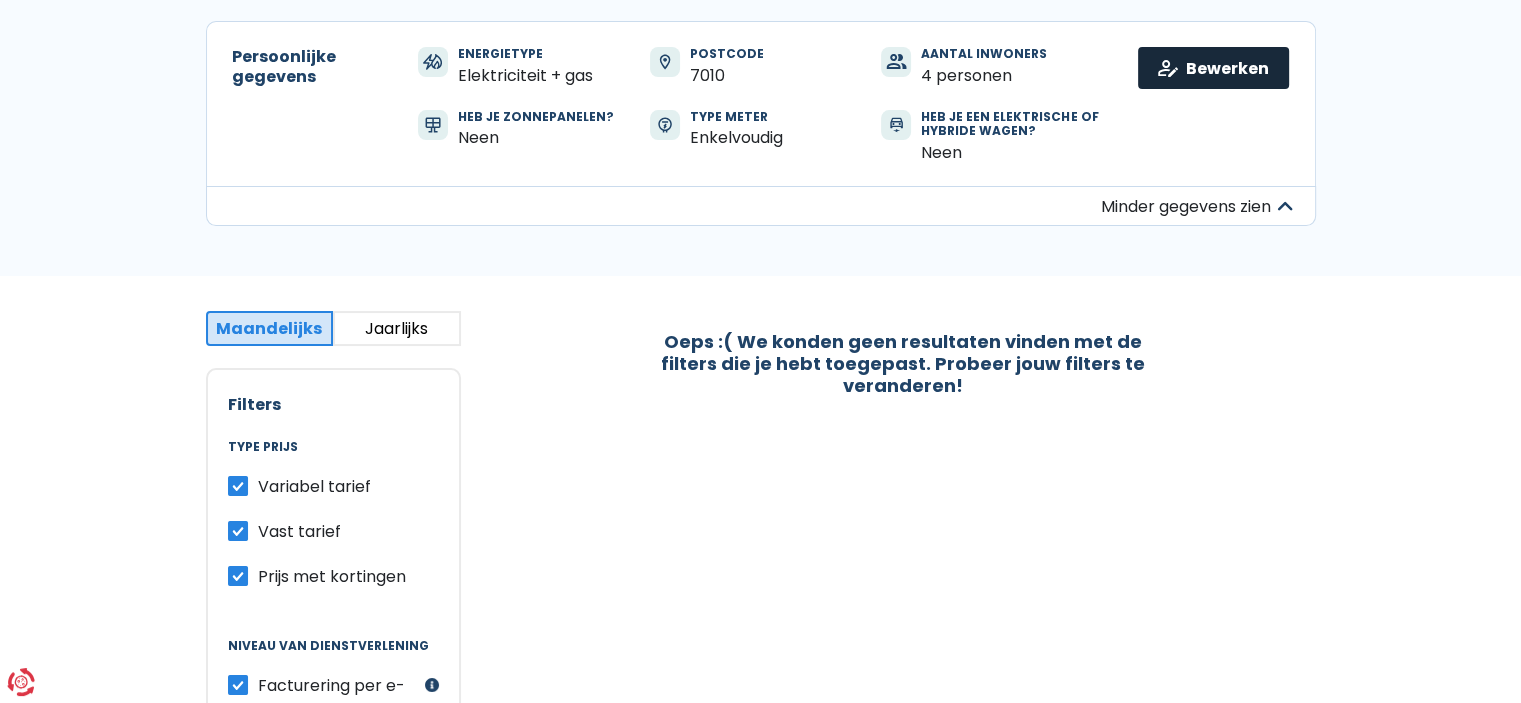 click on "Bewerken" at bounding box center [1213, 68] 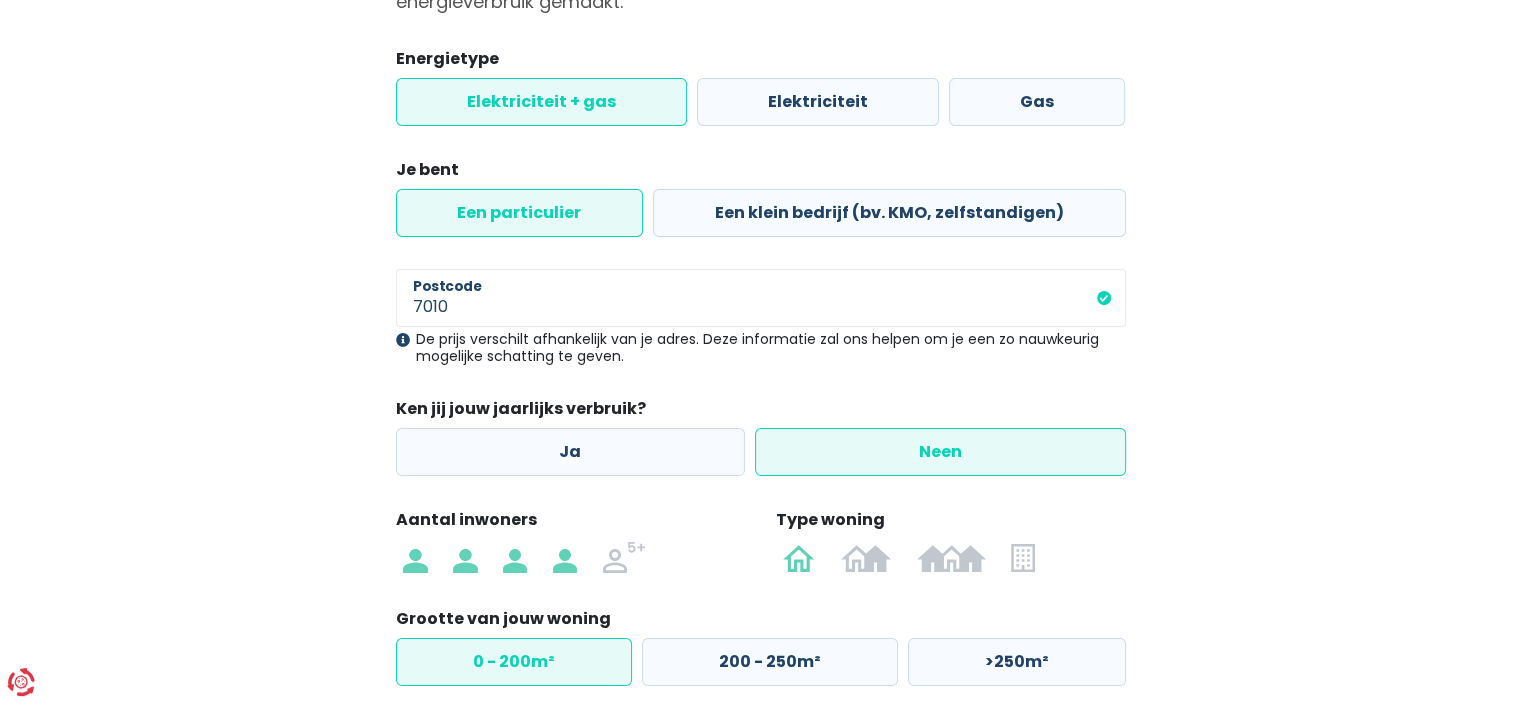 scroll, scrollTop: 389, scrollLeft: 0, axis: vertical 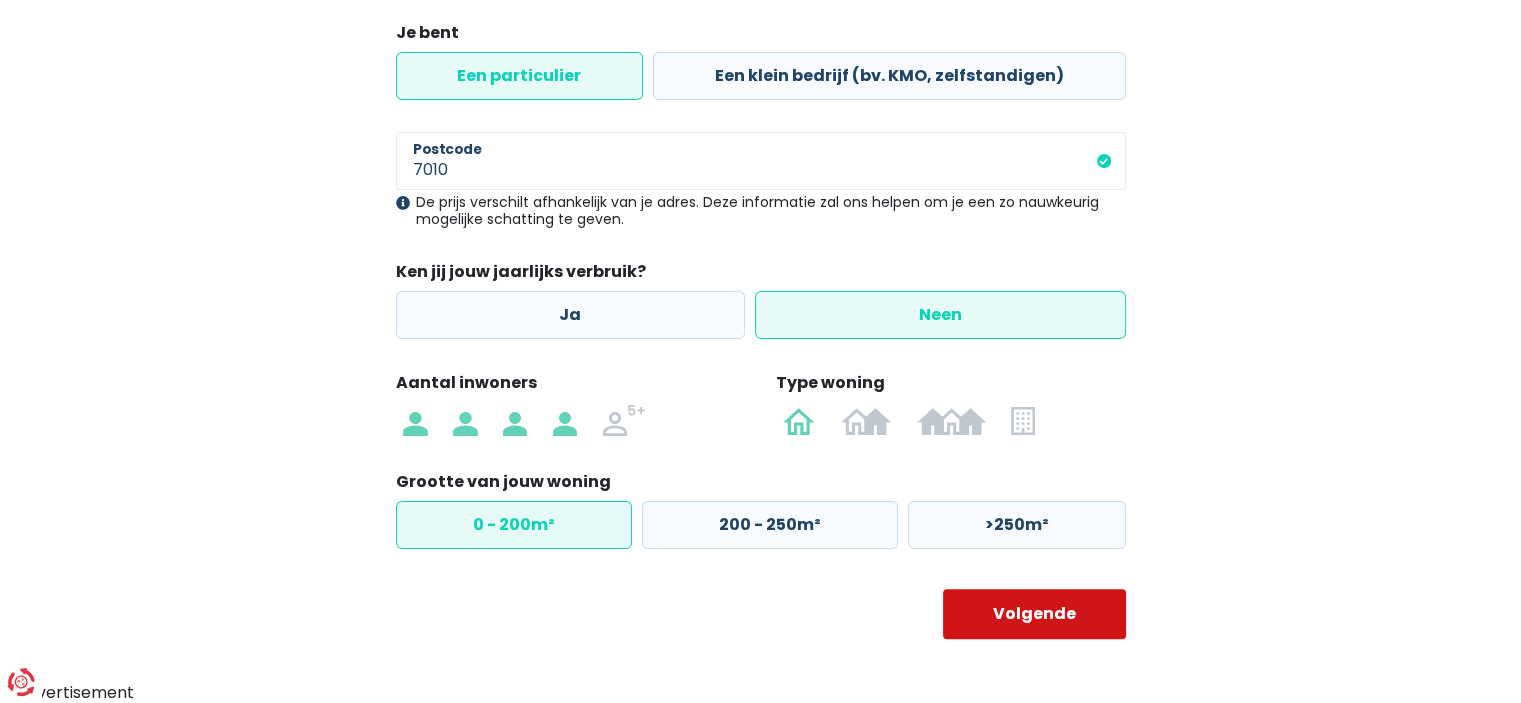 click on "Volgende" at bounding box center (1034, 614) 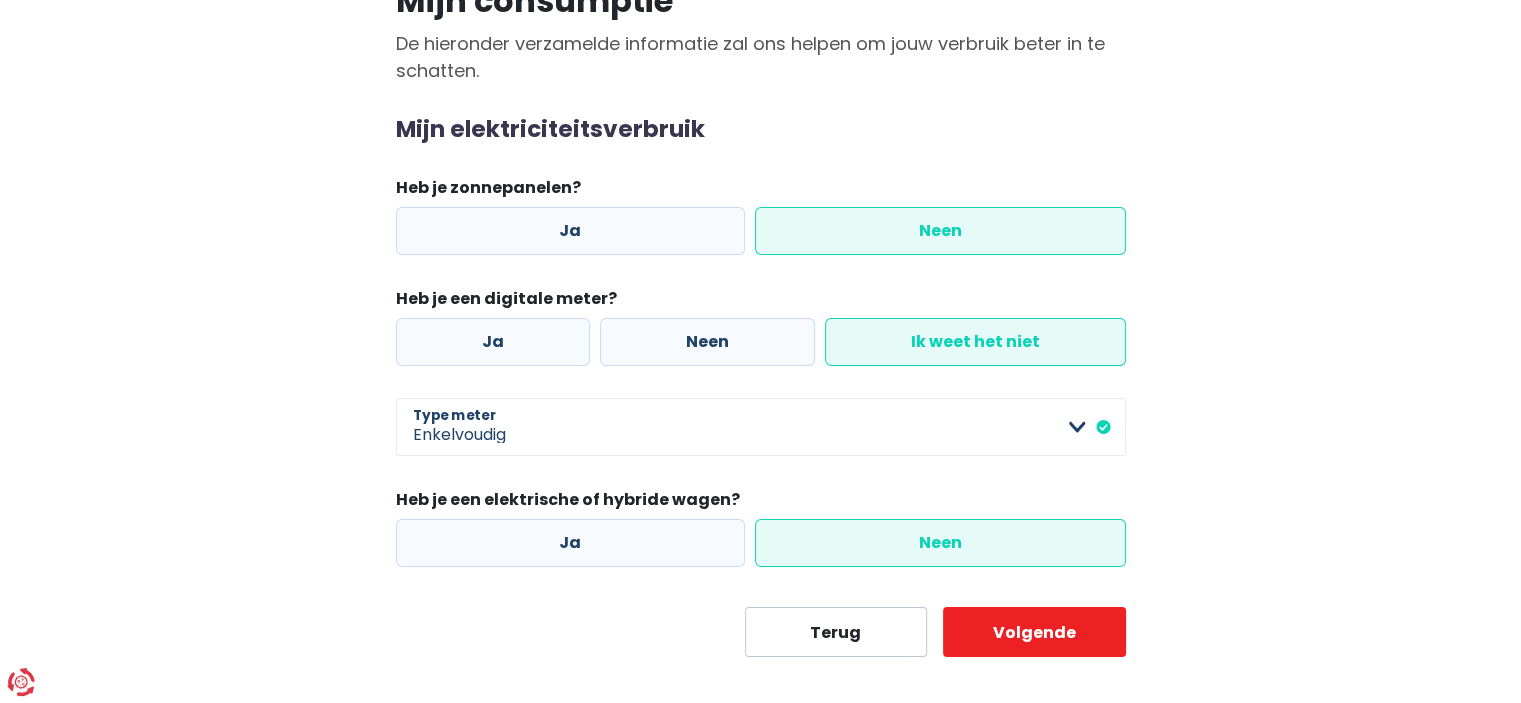 scroll, scrollTop: 201, scrollLeft: 0, axis: vertical 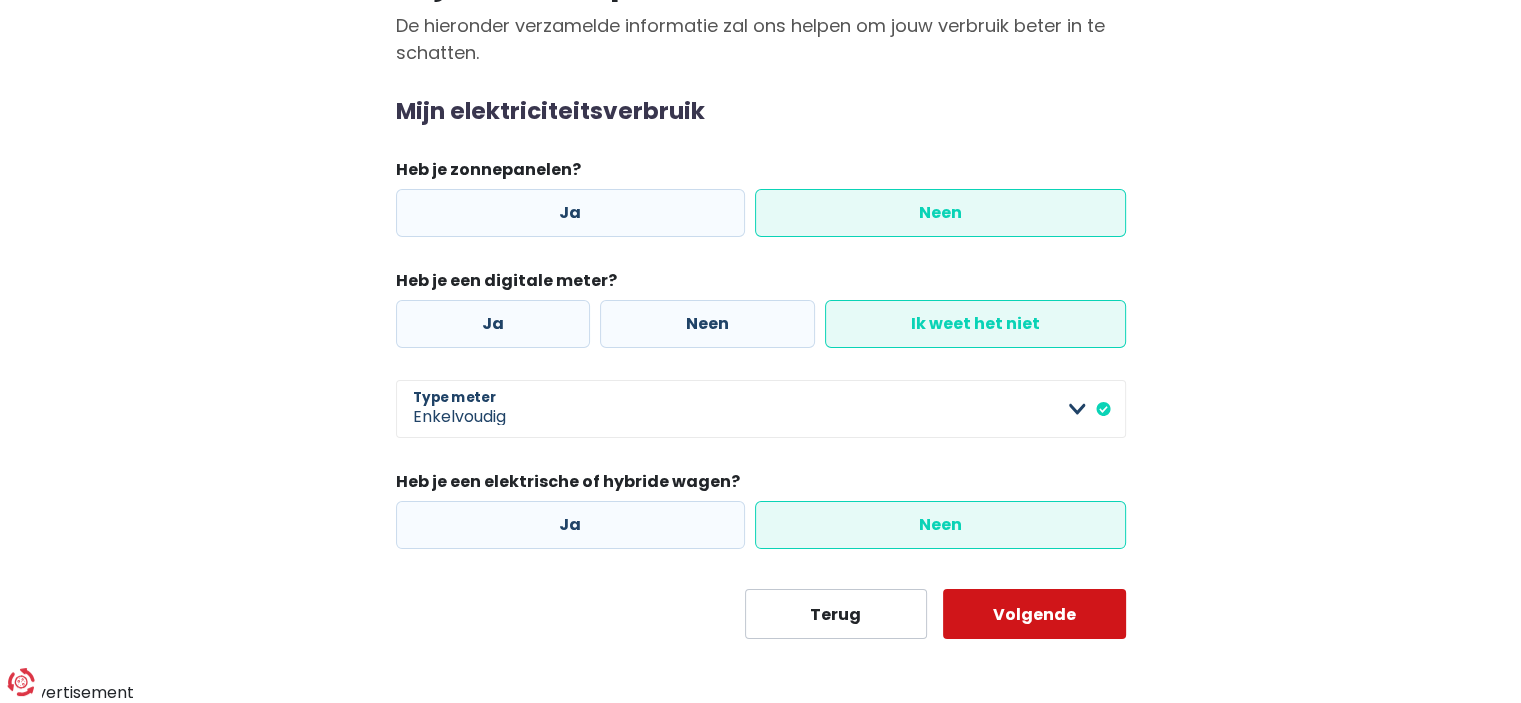 click on "Volgende" at bounding box center (1034, 614) 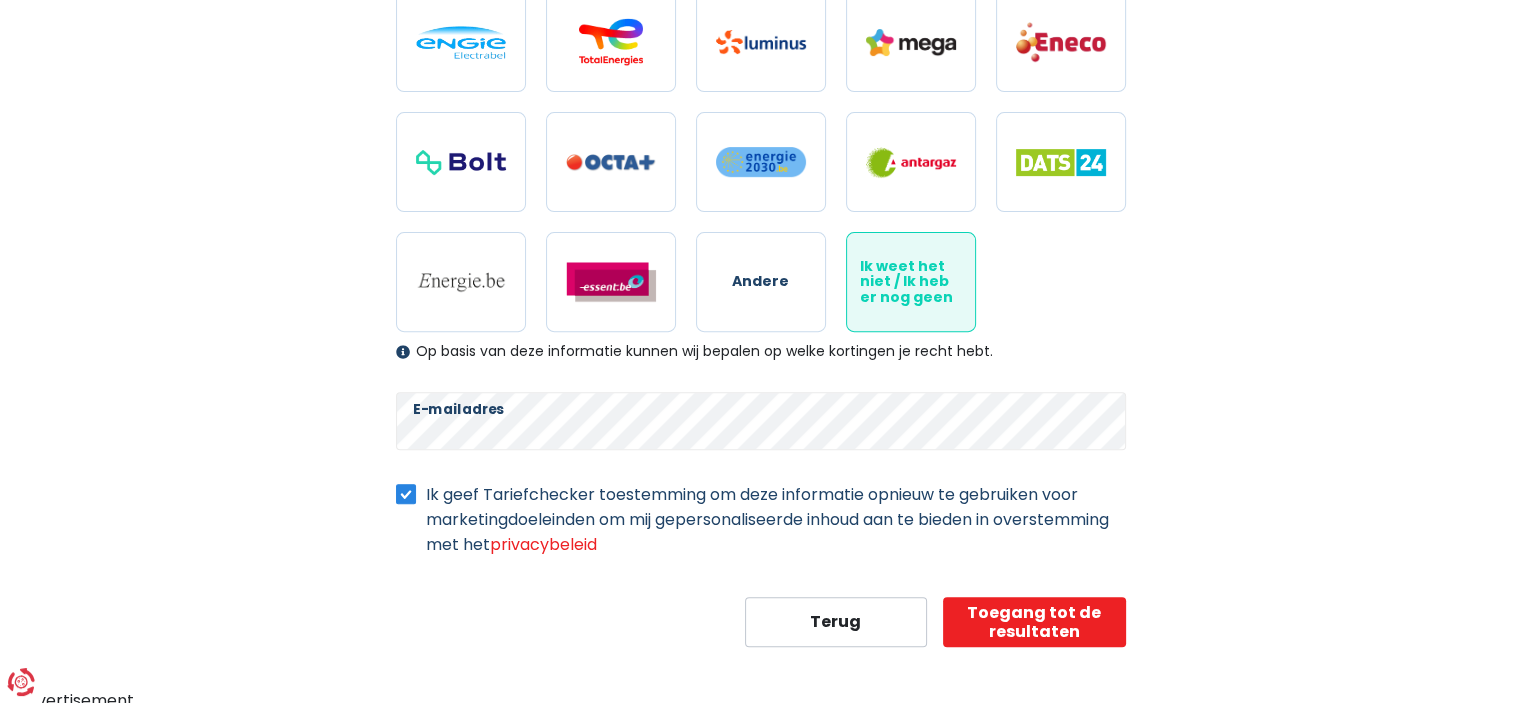 scroll, scrollTop: 668, scrollLeft: 0, axis: vertical 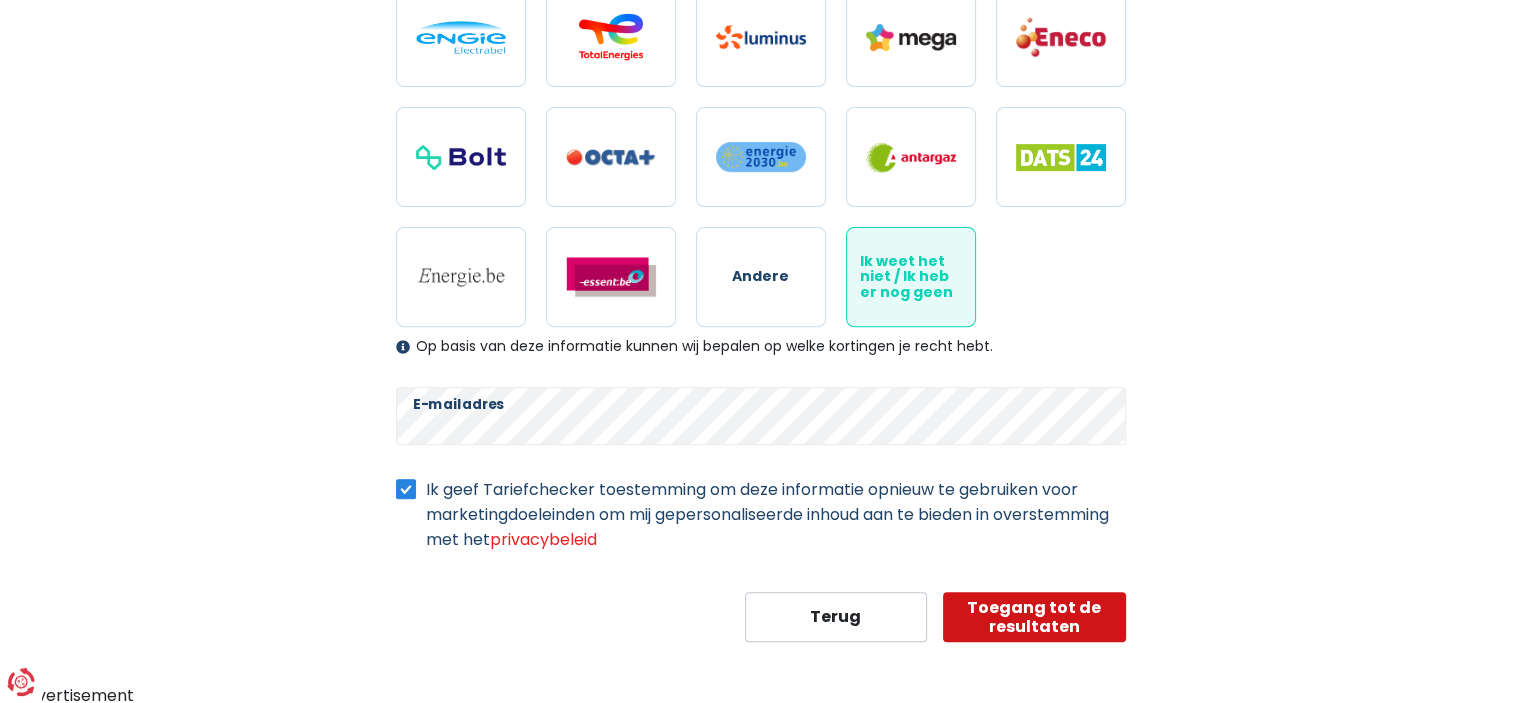 click on "Toegang tot de resultaten" at bounding box center (1034, 617) 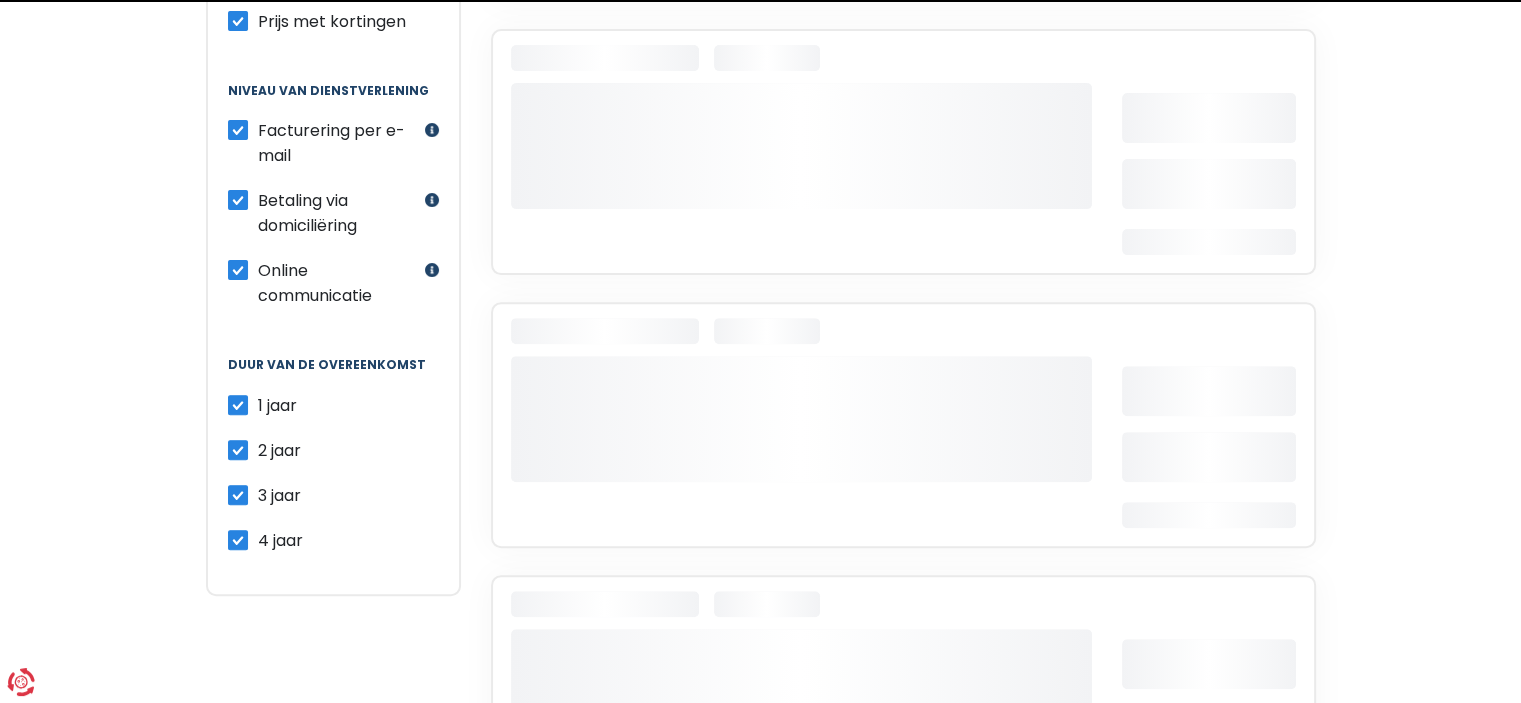 scroll, scrollTop: 0, scrollLeft: 0, axis: both 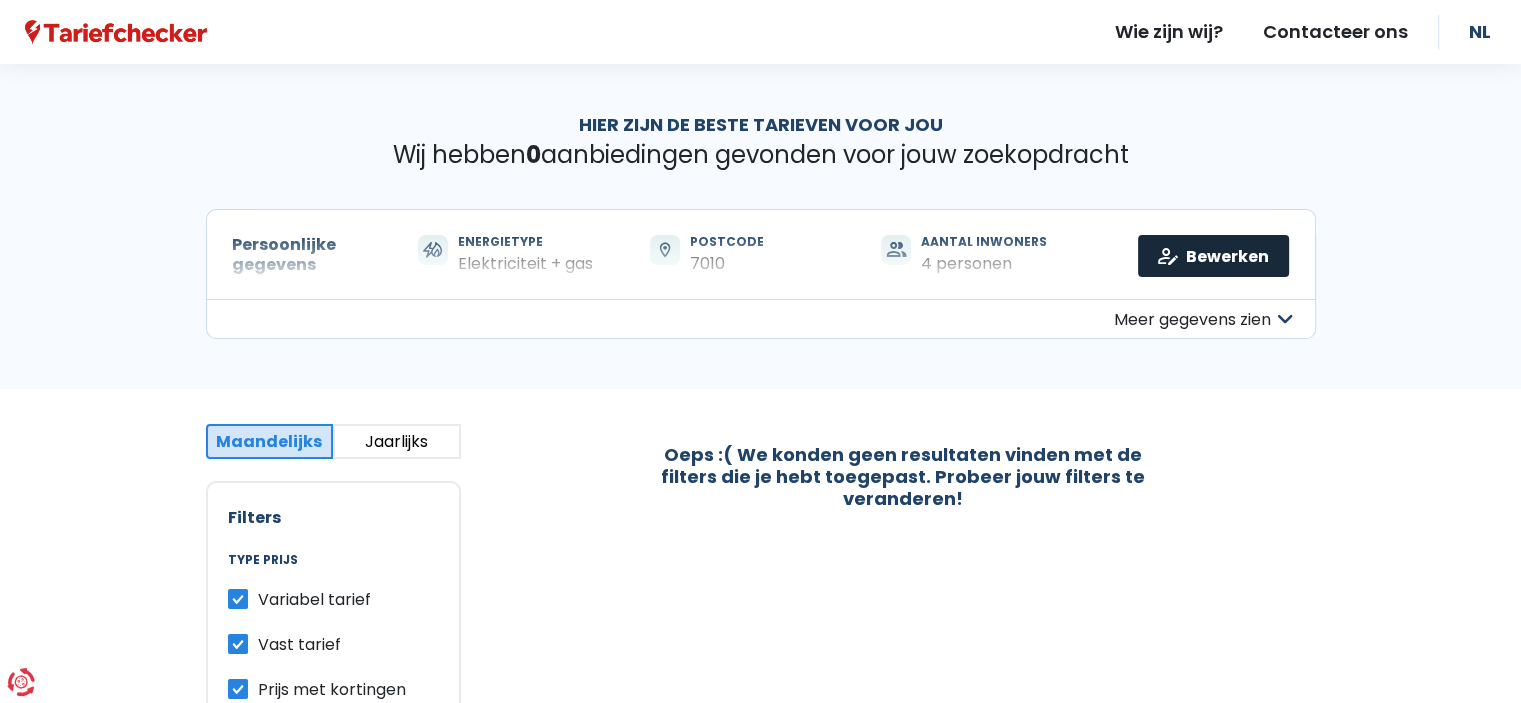 click on "Bewerken" at bounding box center (1213, 256) 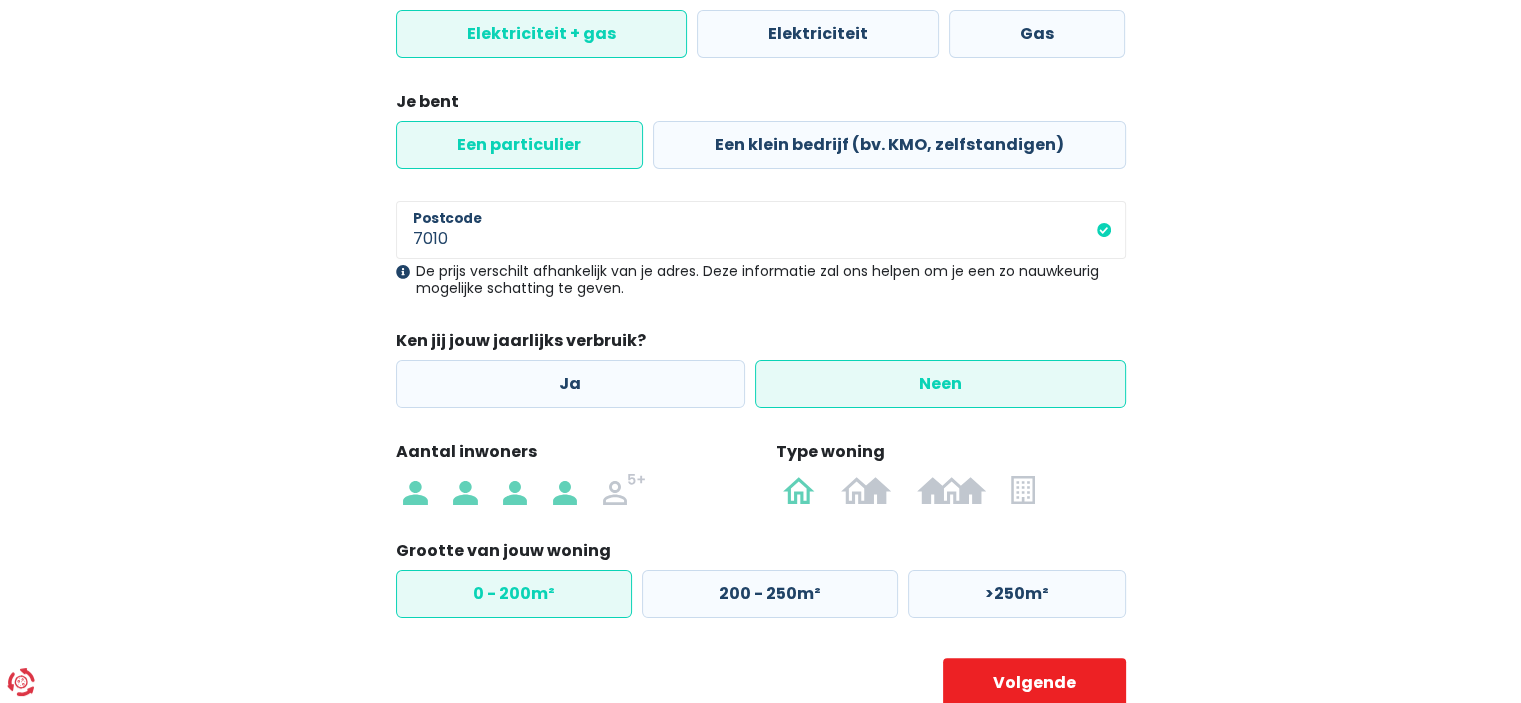 scroll, scrollTop: 322, scrollLeft: 0, axis: vertical 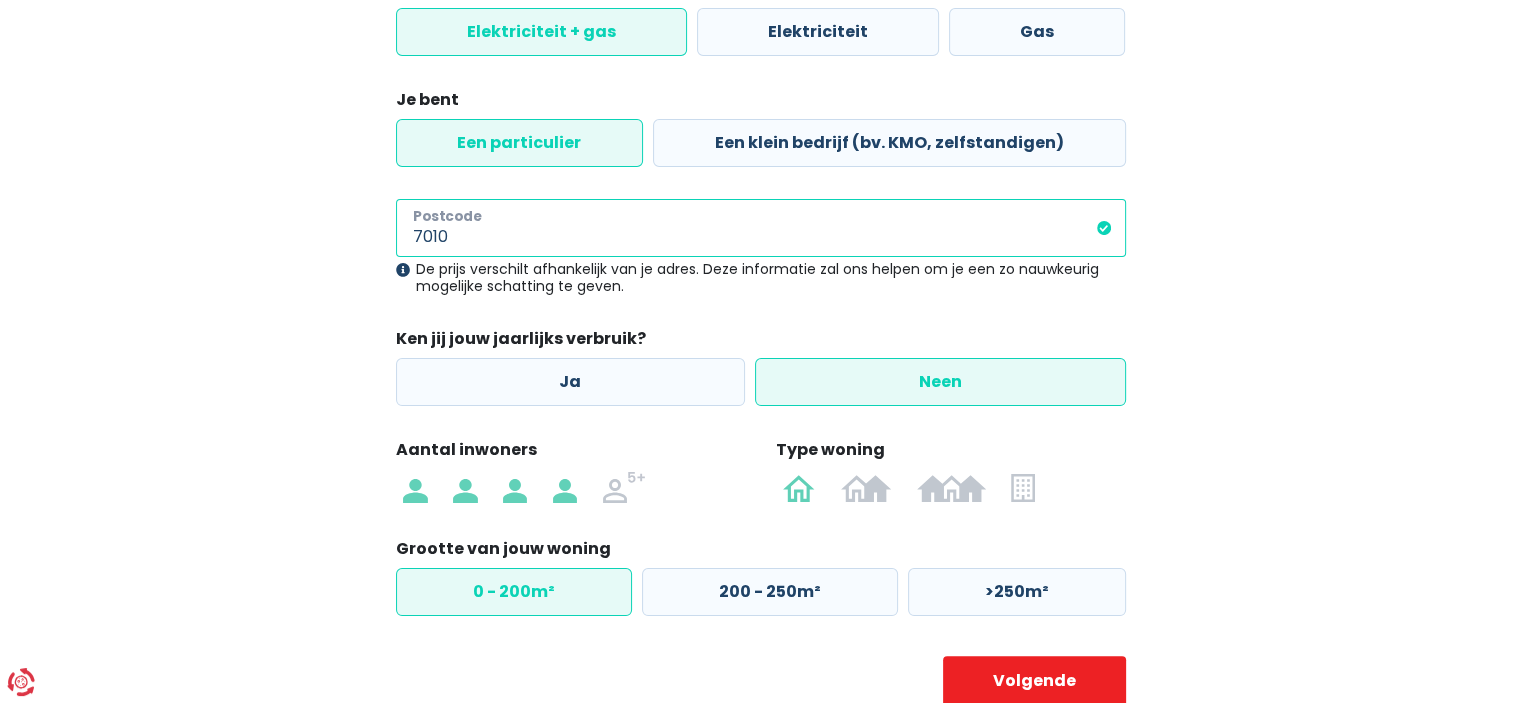 click on "7010" at bounding box center [761, 228] 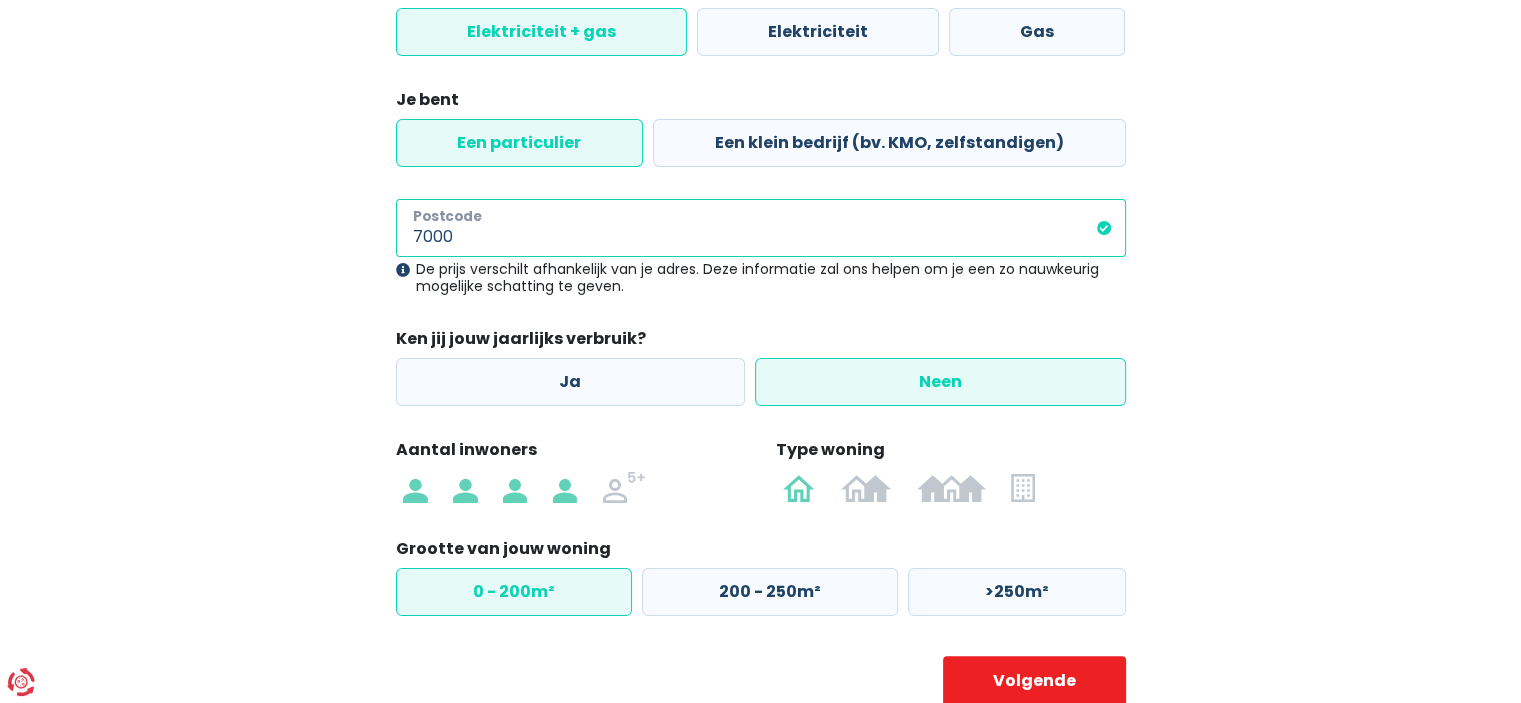 type on "7000" 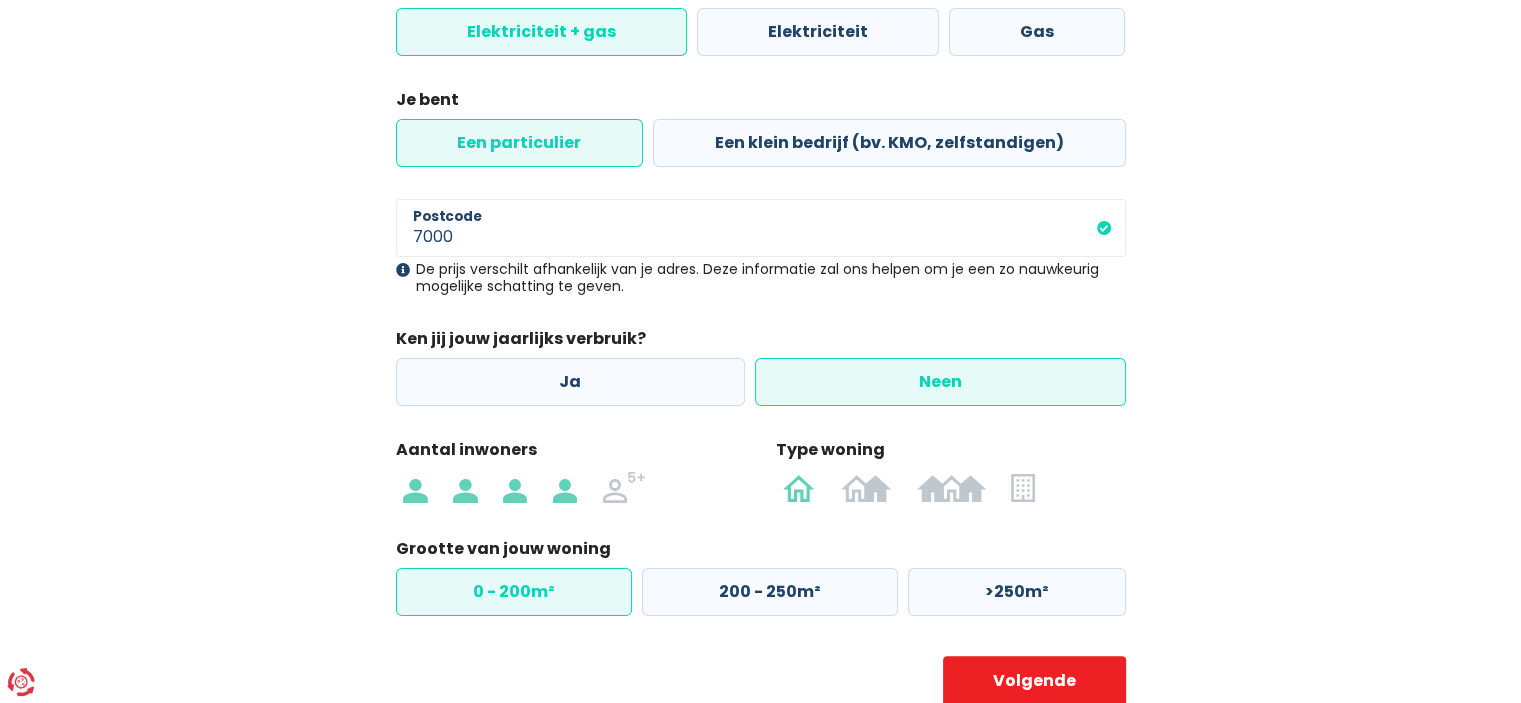 click on "Stap 1 van 3
Mijn situatie
Op basis van de hieronder verzamelde informatie wordt een schatting van jouw energieverbruik gemaakt.
Energietype
Elektriciteit + gas
Elektriciteit
Gas
Je bent
Een particulier
Een klein bedrijf (bv. KMO, zelfstandigen)
7000
Postcode
De prijs verschilt afhankelijk van je adres. Deze informatie zal ons helpen om je een zo nauwkeurig mogelijke schatting te geven.
Ken jij jouw jaarlijks verbruik?
Ja
Neen
Aantal inwoners             Type woning           Grootte van jouw woning
0 - 200m²
200 - 250m²
>250m²
Terug
Volgende" at bounding box center [760, 256] 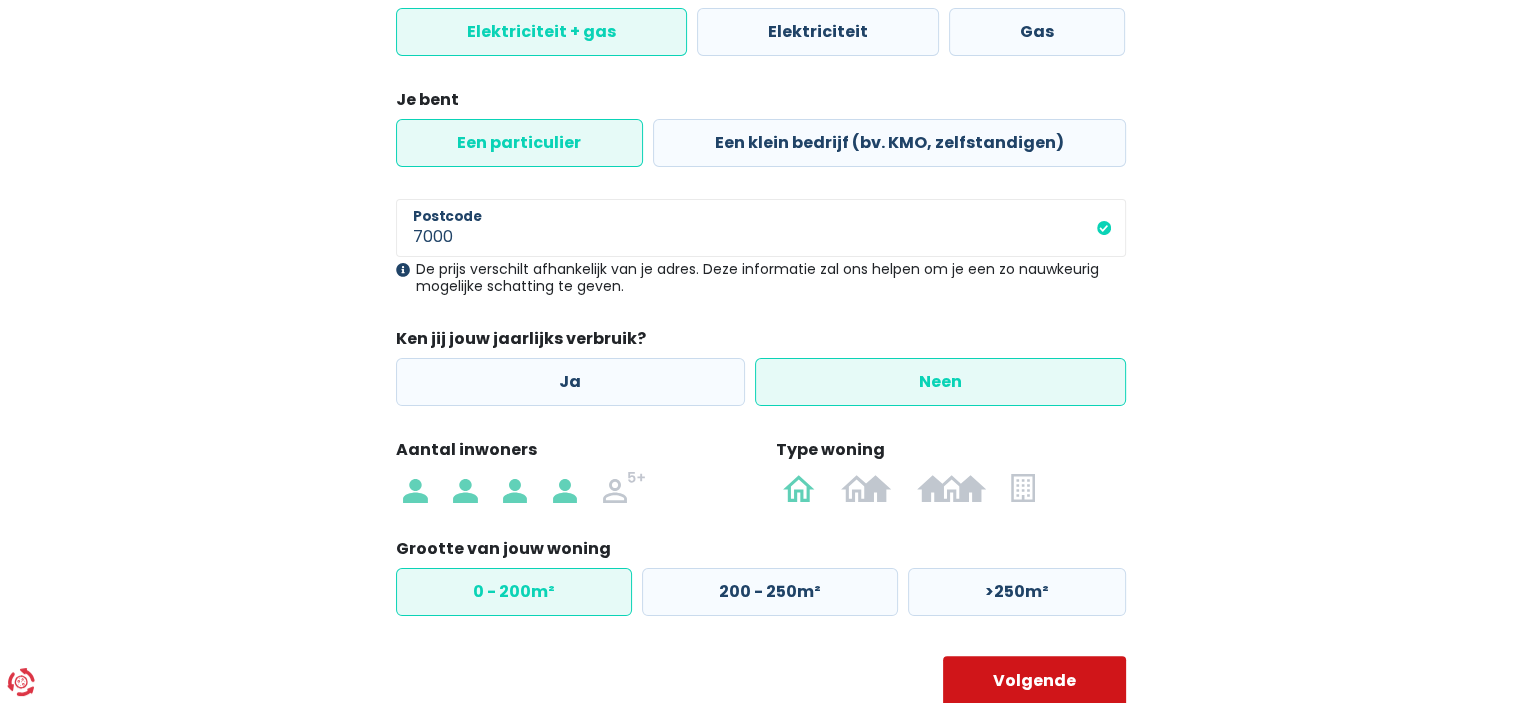 click on "Volgende" at bounding box center [1034, 681] 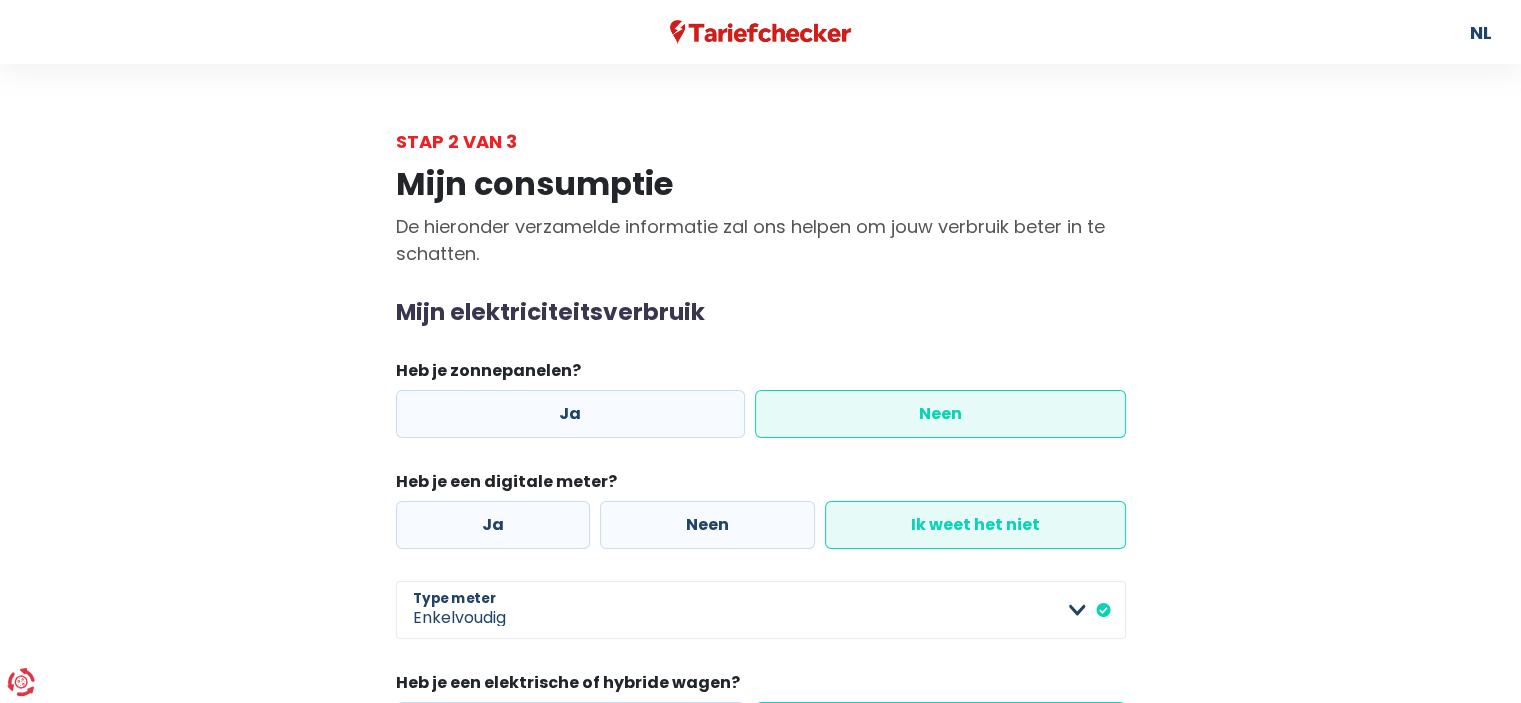 scroll, scrollTop: 201, scrollLeft: 0, axis: vertical 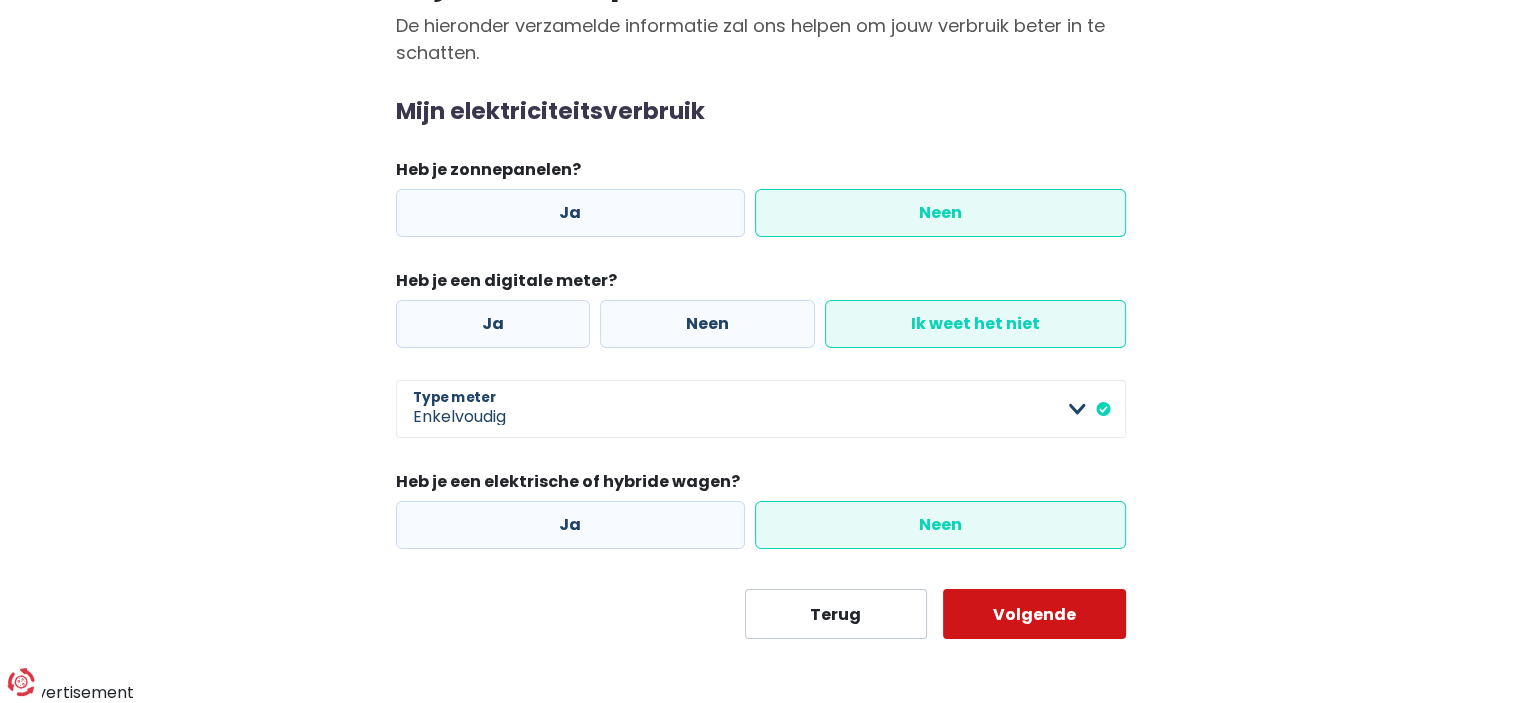 click on "Volgende" at bounding box center [1034, 614] 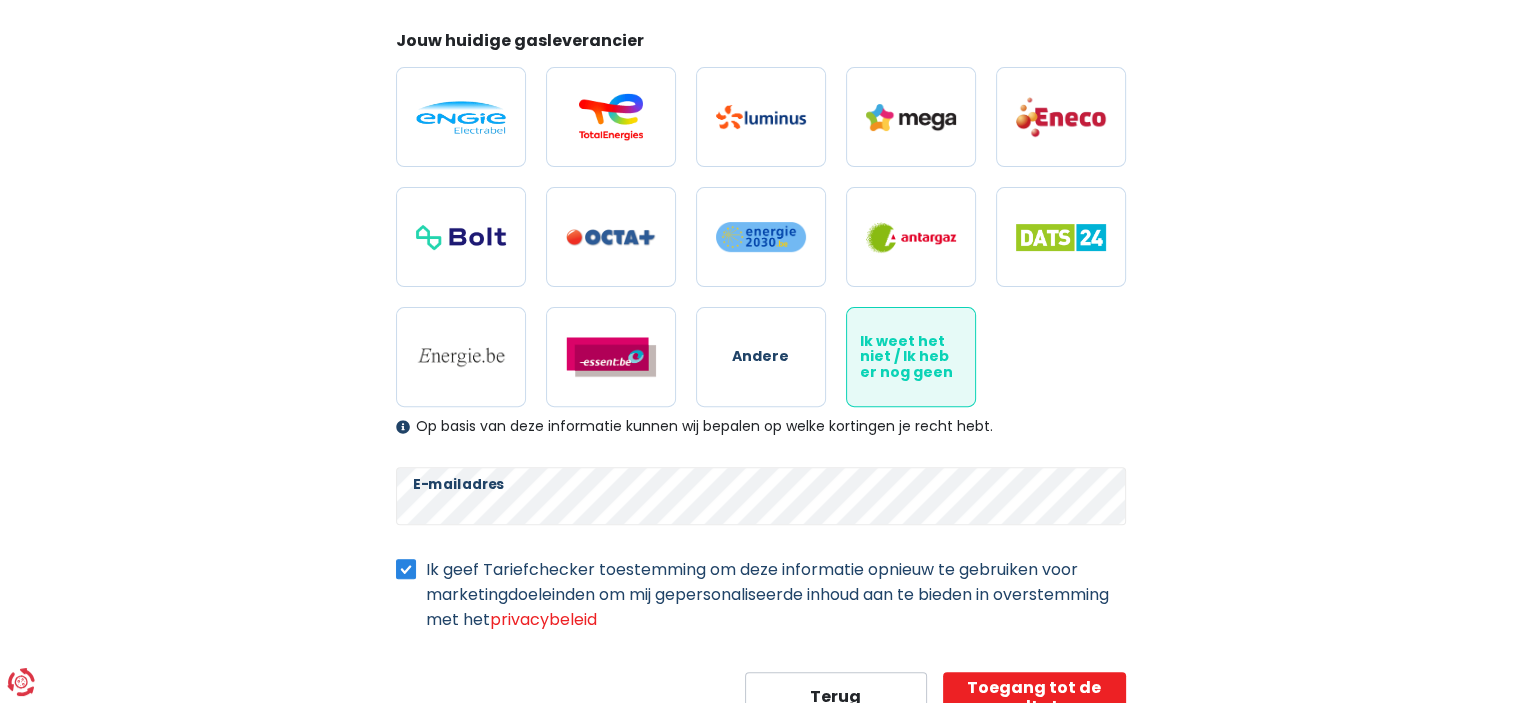 scroll, scrollTop: 668, scrollLeft: 0, axis: vertical 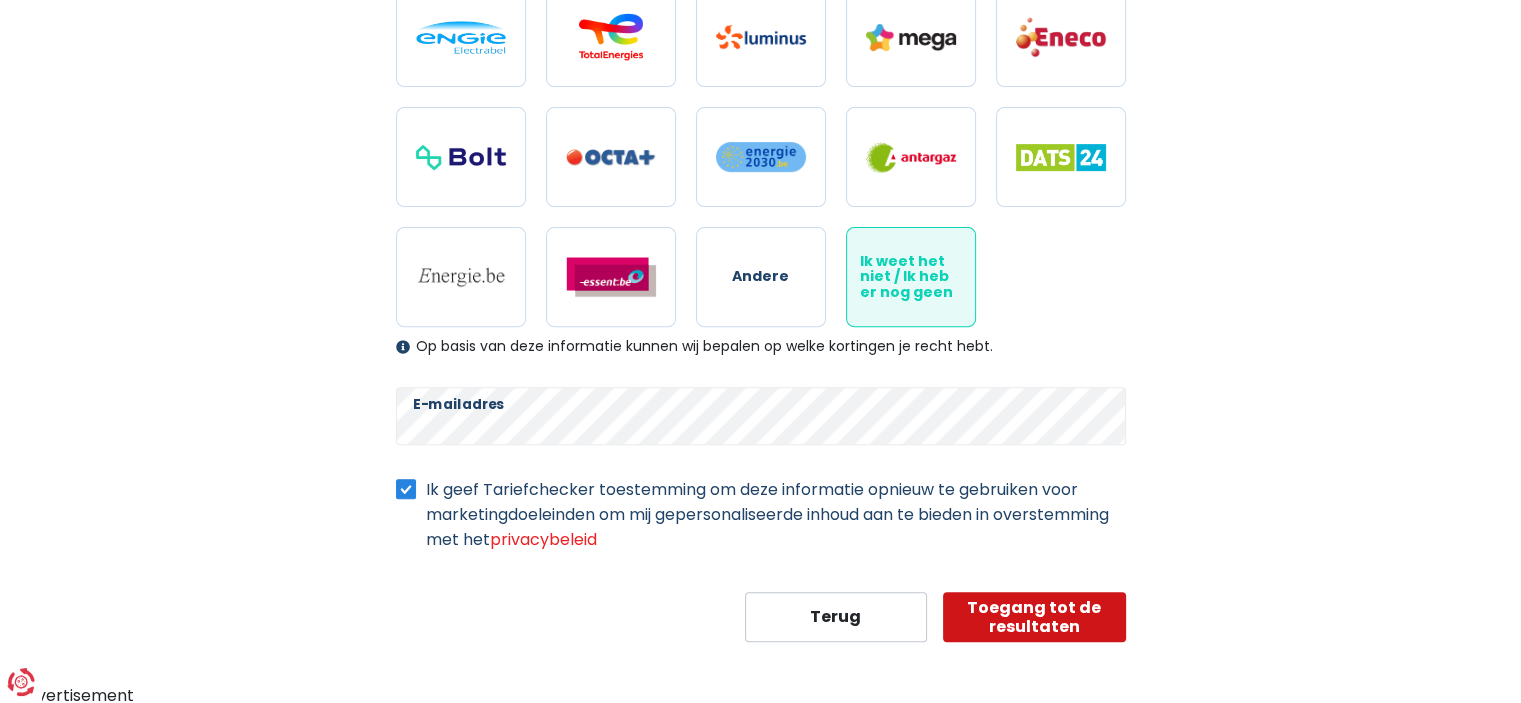 click on "Toegang tot de resultaten" at bounding box center (1034, 617) 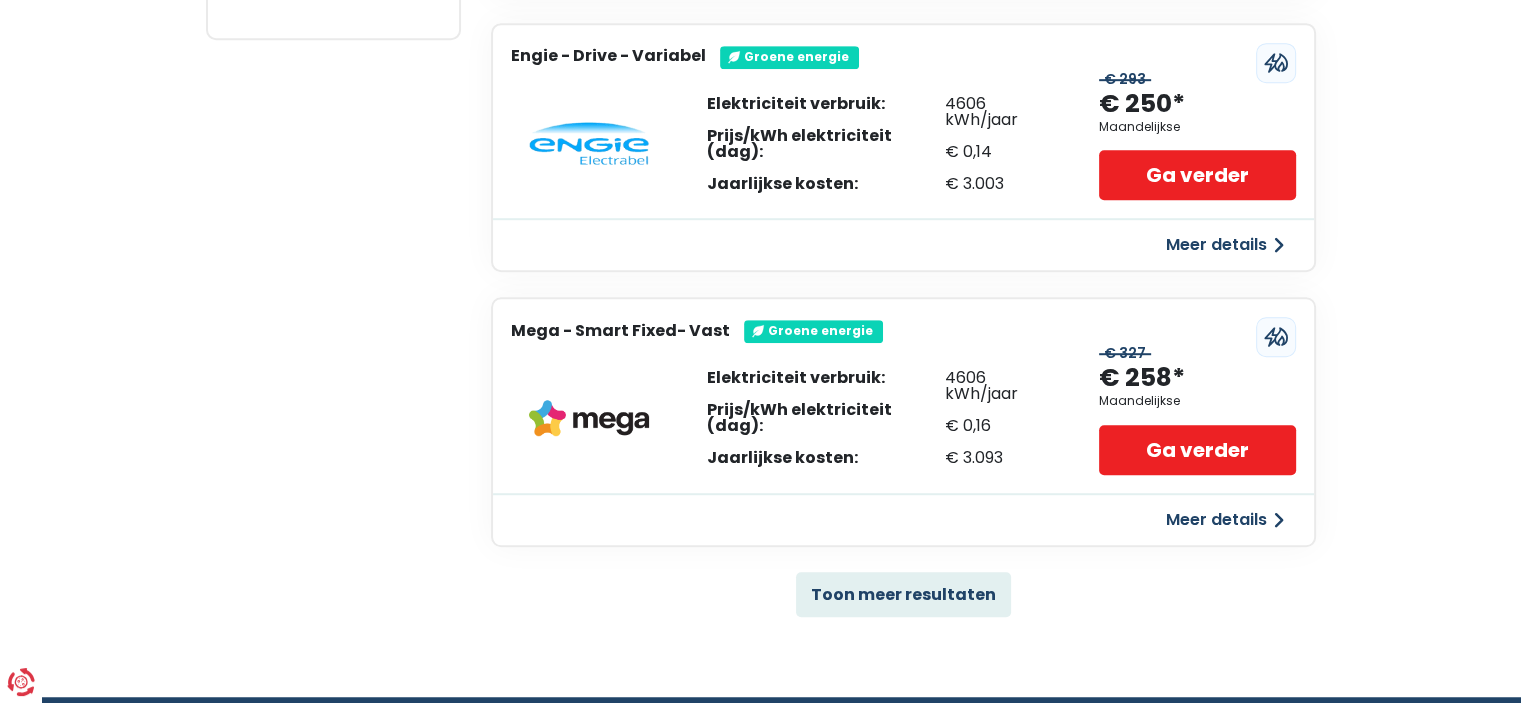 scroll, scrollTop: 1224, scrollLeft: 0, axis: vertical 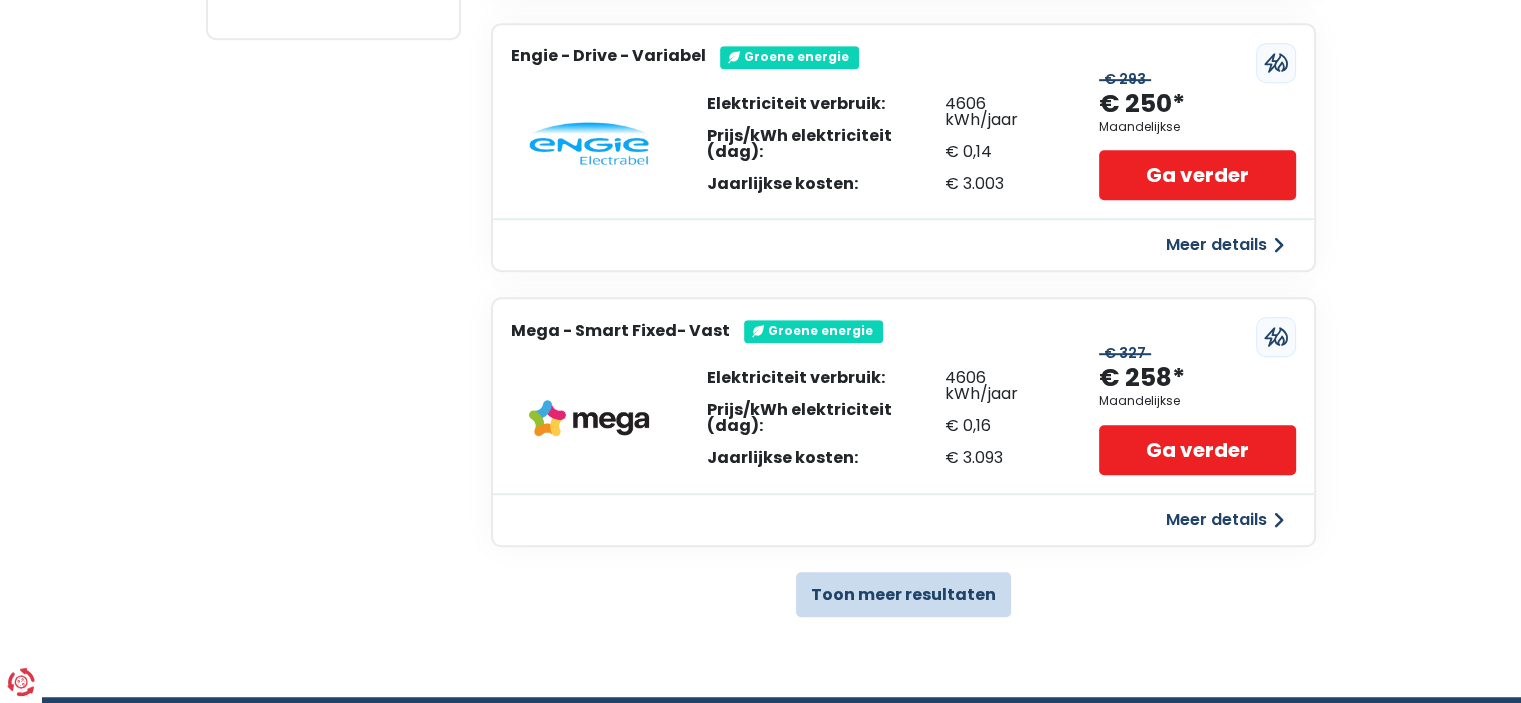 click on "Toon meer resultaten" at bounding box center [903, 594] 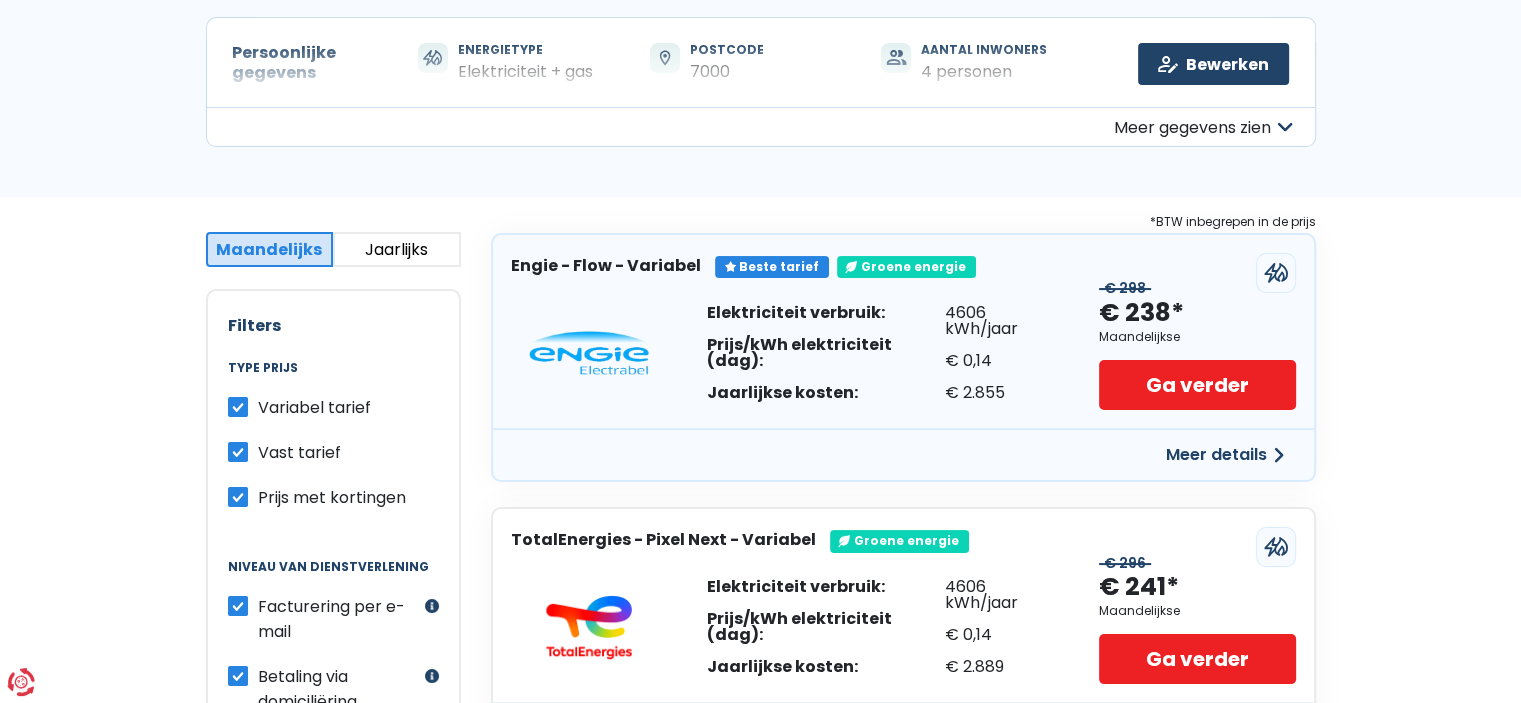 scroll, scrollTop: 196, scrollLeft: 0, axis: vertical 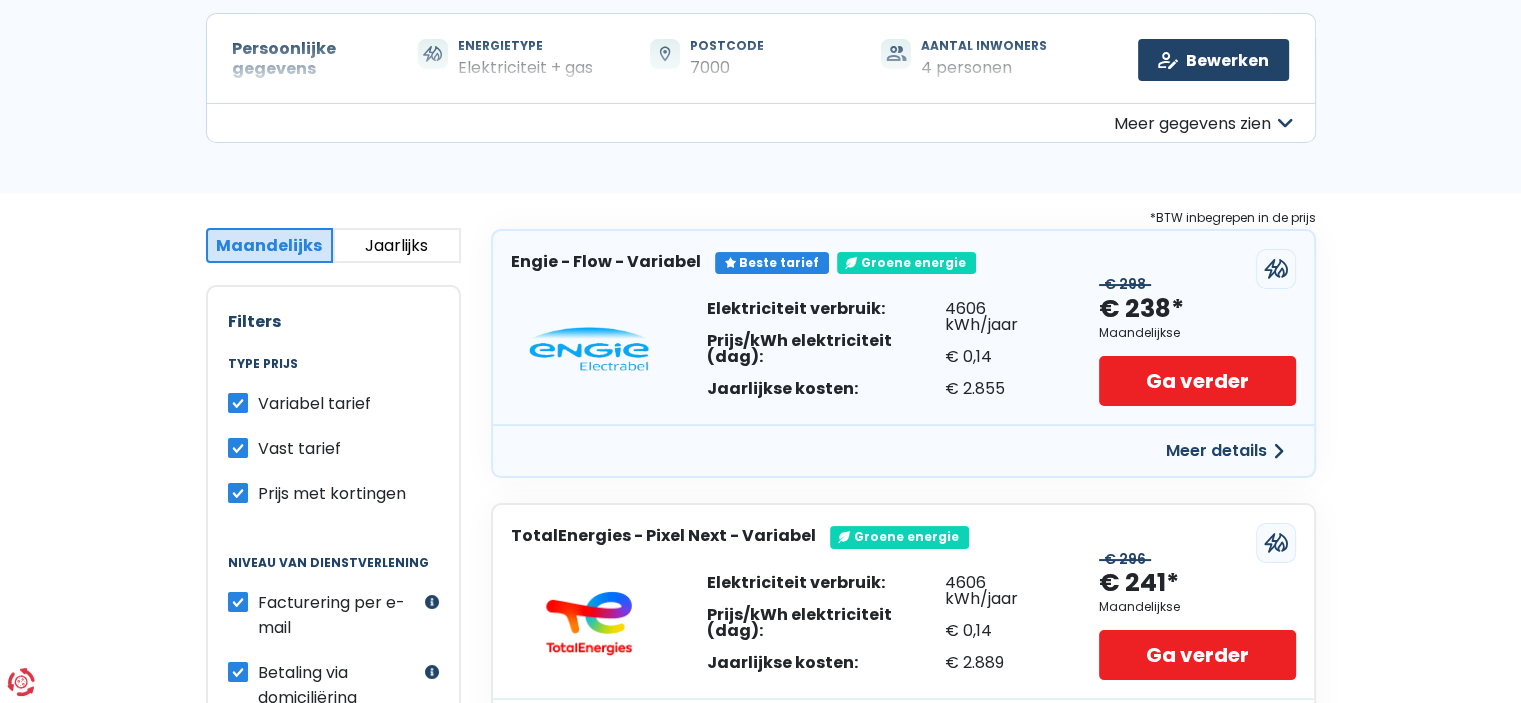 click on "Variabel tarief" at bounding box center (314, 403) 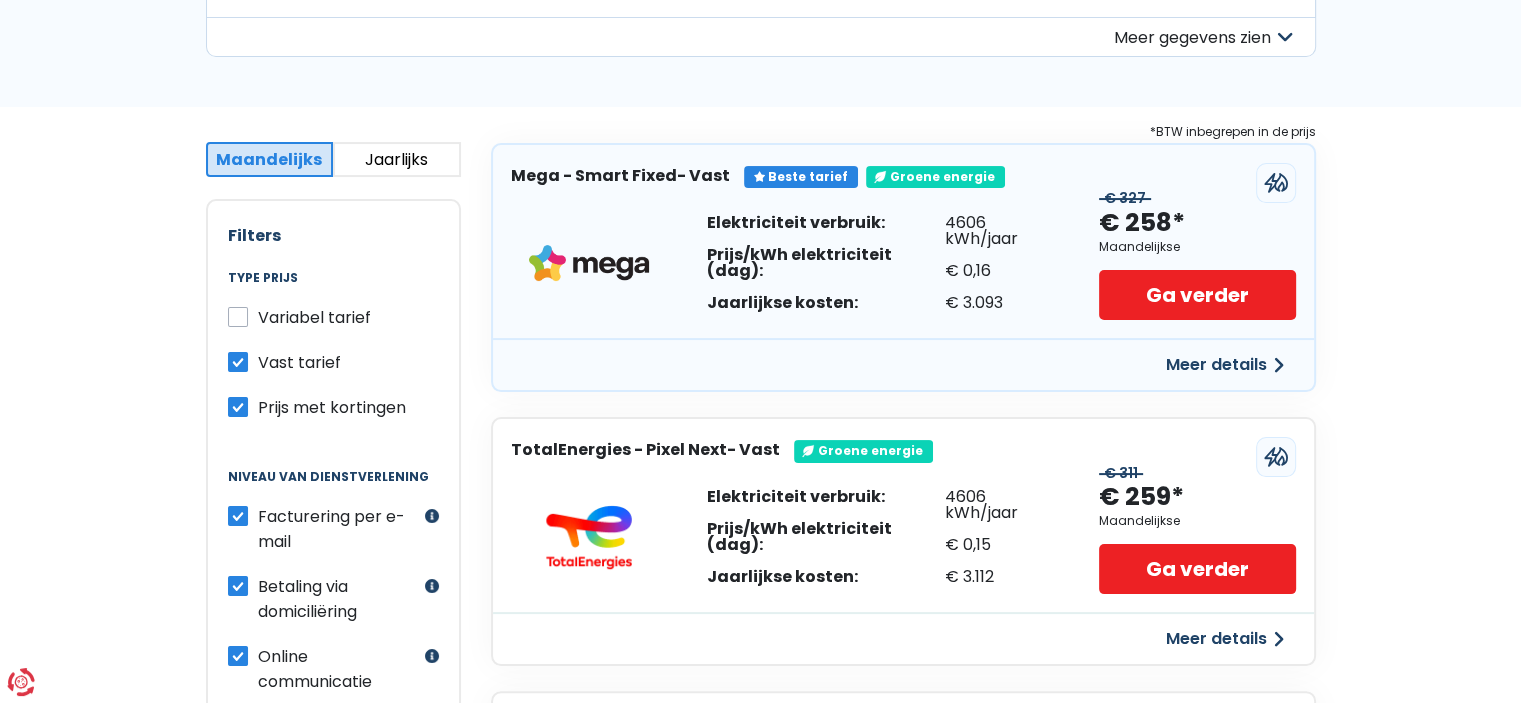 scroll, scrollTop: 291, scrollLeft: 0, axis: vertical 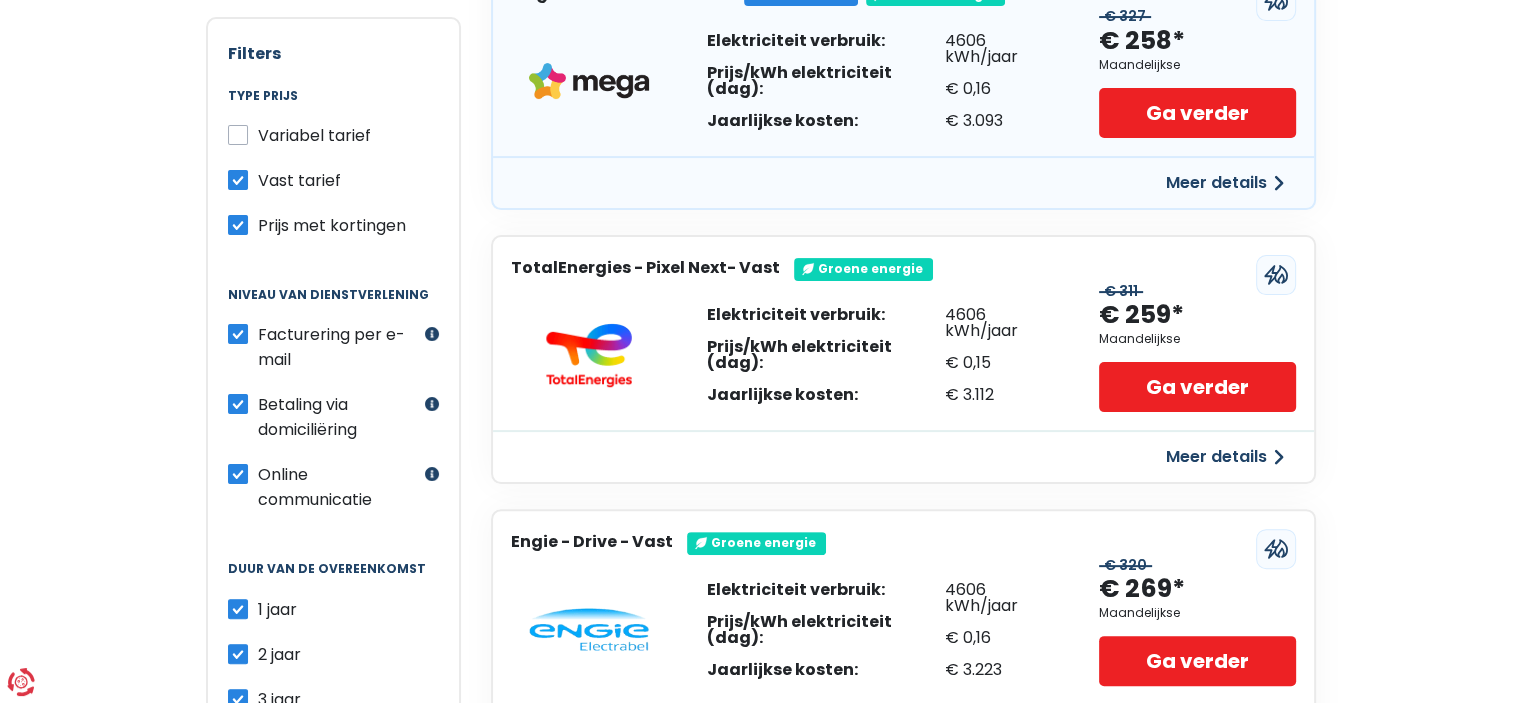 click on "Persoonlijke gegevens
Maandelijks
Jaarlijks
Maandelijks prijs
Filters
Type prijs Variabel tarief Vast tarief Prijs met kortingen   Niveau van dienstverlening
Facturering per e-mail
Met inbegrip van aanbiedingen waarbij de facturering uitsluitend per e-mail gebeurt
Betaling via domiciliëring
Met inbegrip van aanbiedingen waarbij betaling via domiciliëring verplicht is
Online communicatie
Met inbegrip van aanbiedingen waarbij communicatie uitsluitend online gebeurt
Duur van de overeenkomst 1 jaar 2 jaar 3 jaar 4 jaar
*BTW inbegrepen in de prijs
Mega - Smart Fixed- Vast
Beste tarief
Groene energie
Elektriciteit verbruik:
Prijs/kWh elektriciteit (dag):
Jaarlijkse kosten:
€ 0,16" at bounding box center (760, 1755) 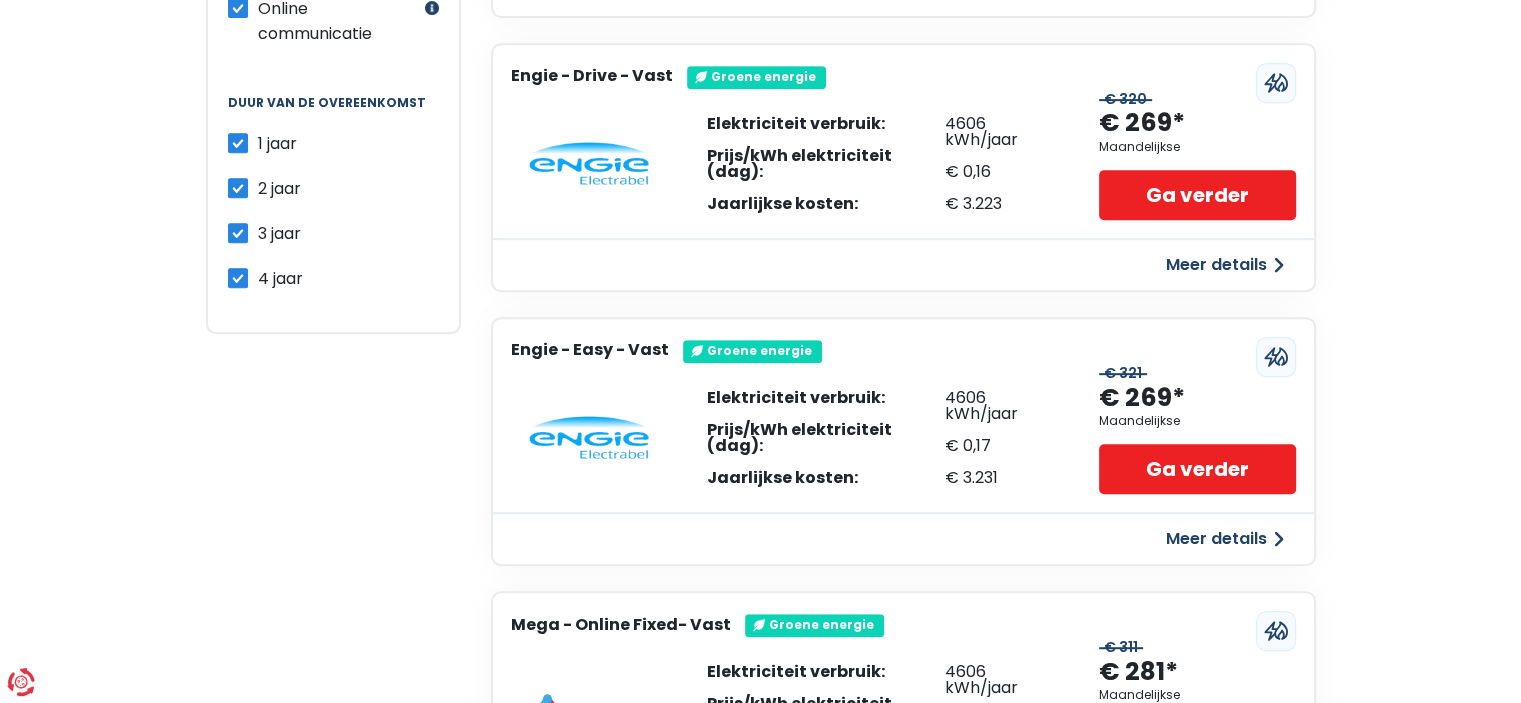 scroll, scrollTop: 932, scrollLeft: 0, axis: vertical 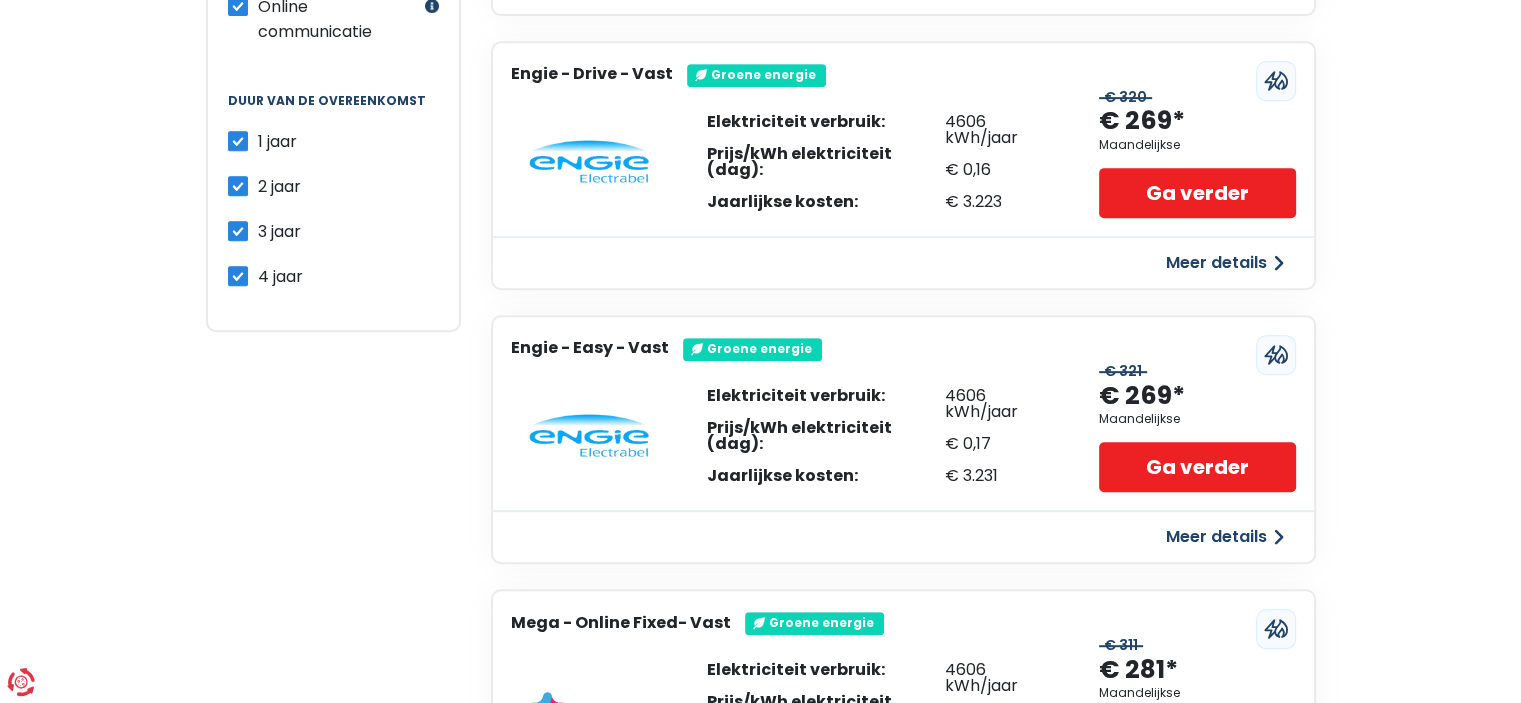 drag, startPoint x: 1493, startPoint y: 355, endPoint x: 1473, endPoint y: 499, distance: 145.38225 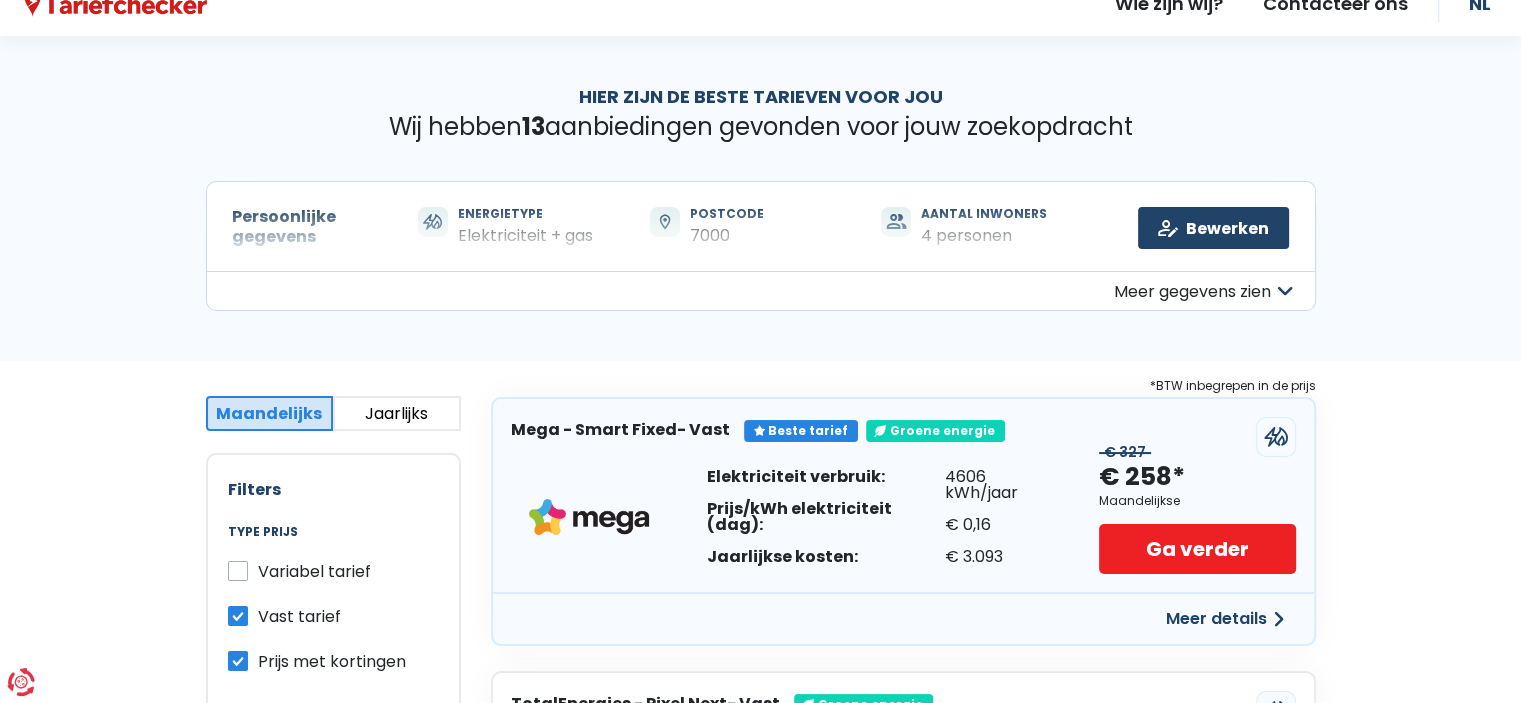 scroll, scrollTop: 24, scrollLeft: 0, axis: vertical 